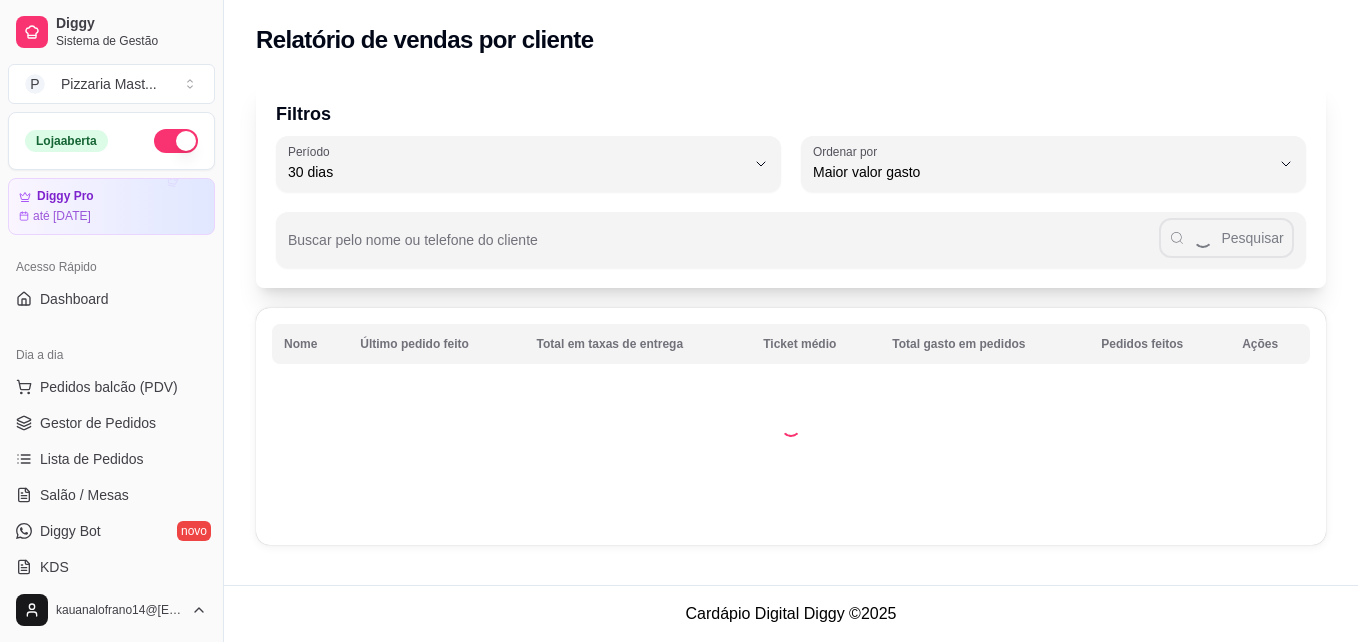 select on "30" 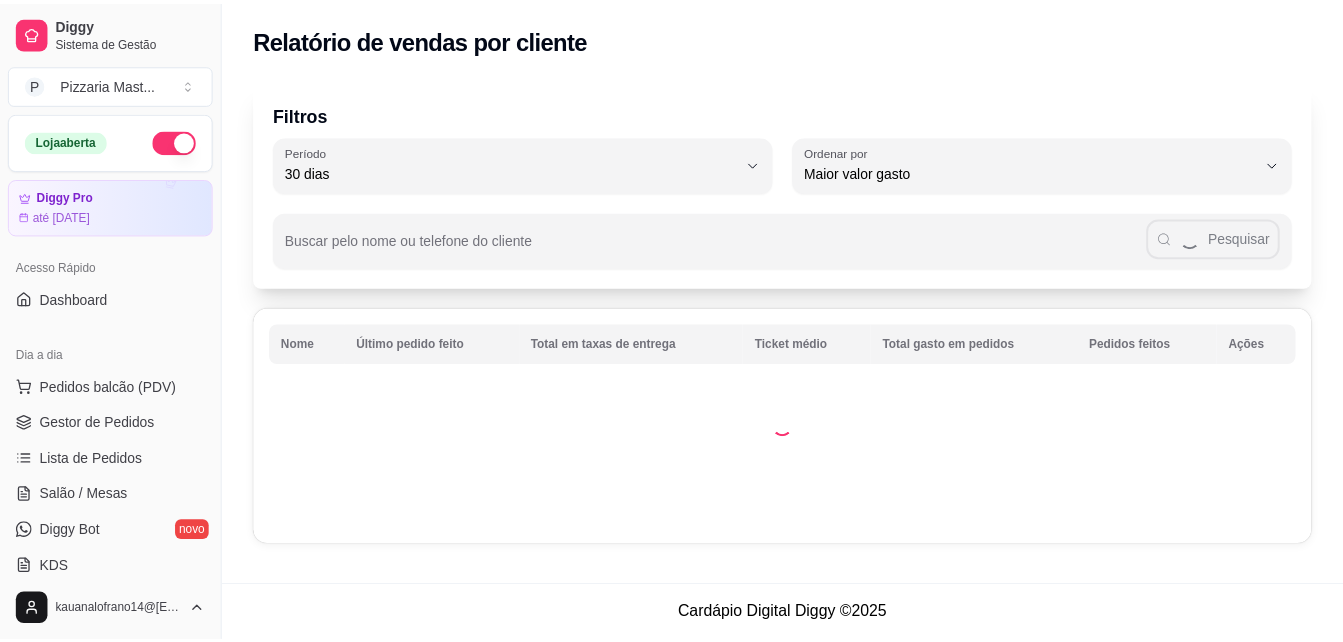 scroll, scrollTop: 410, scrollLeft: 0, axis: vertical 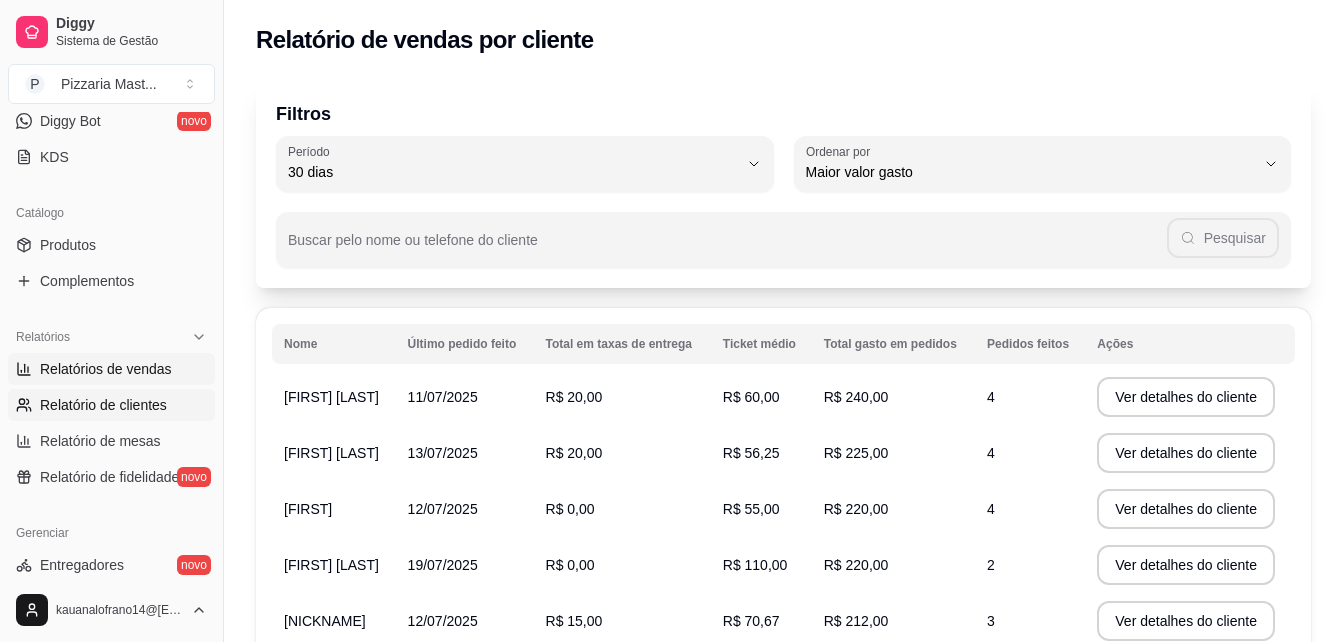 click on "Relatórios de vendas" at bounding box center [106, 369] 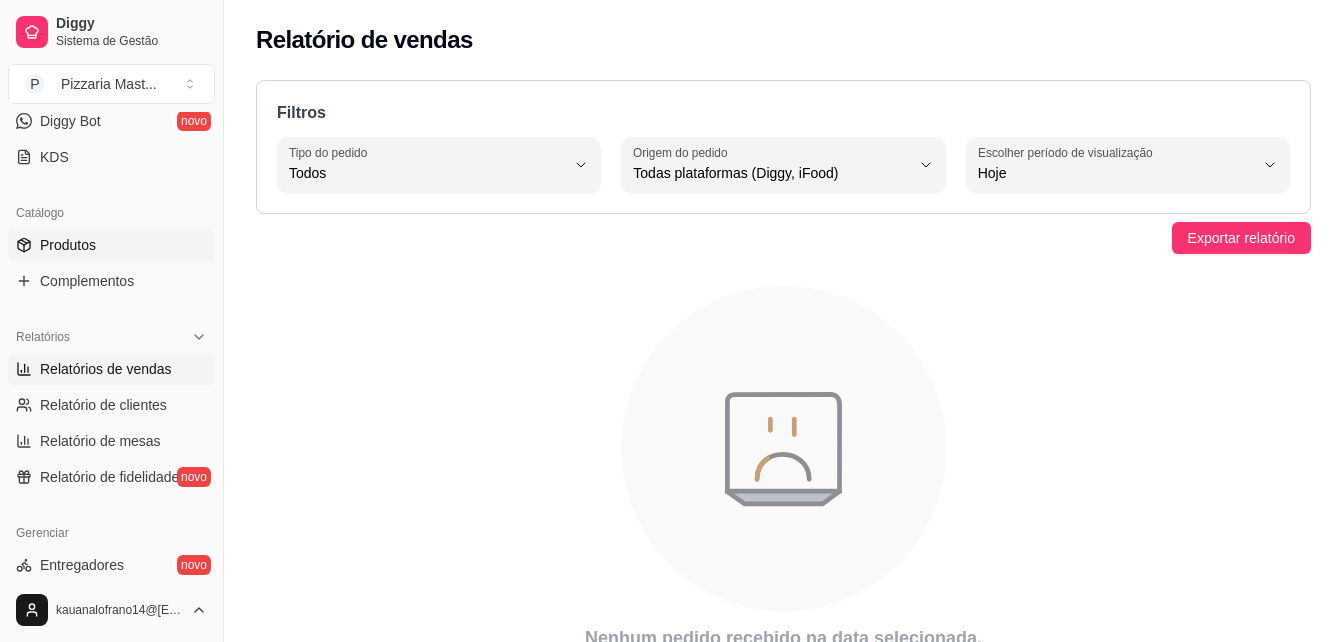 click on "Produtos" at bounding box center [111, 245] 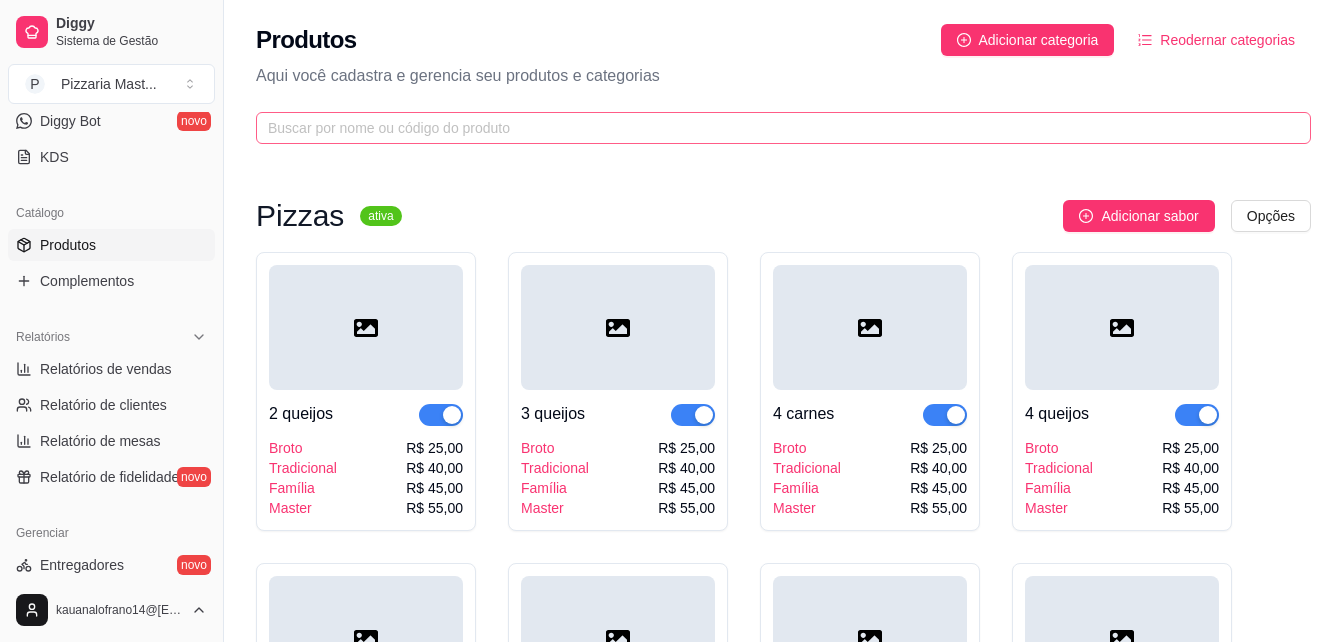 click at bounding box center (783, 128) 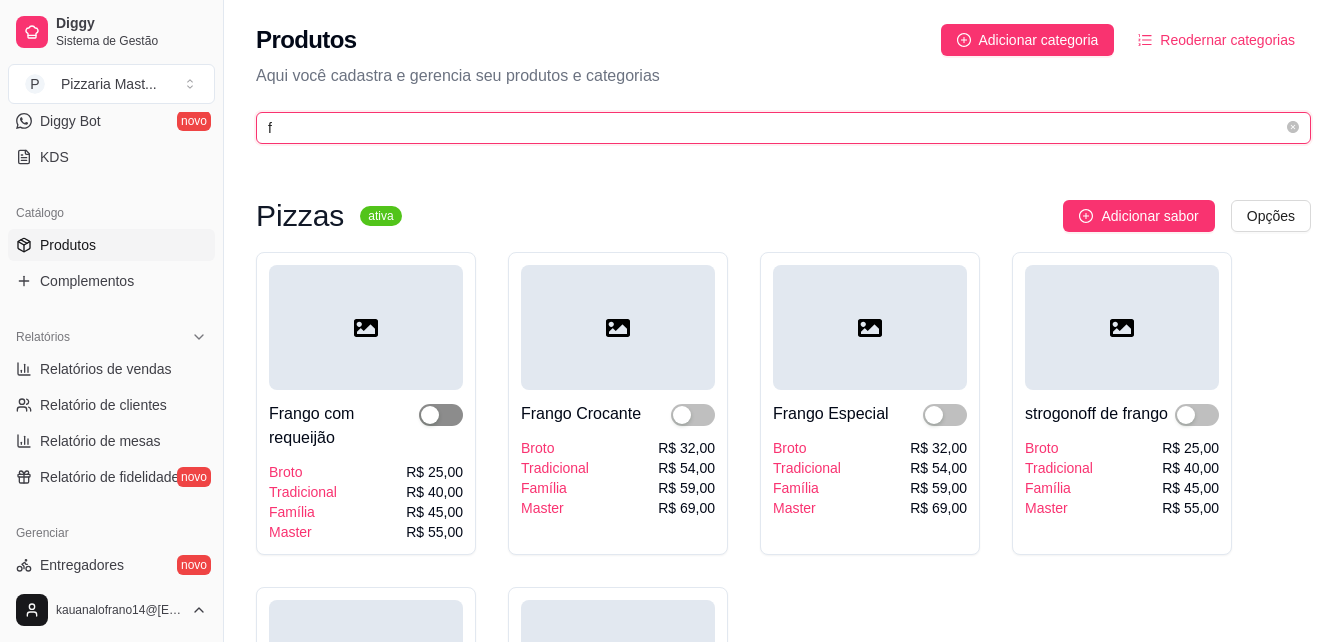 type on "f" 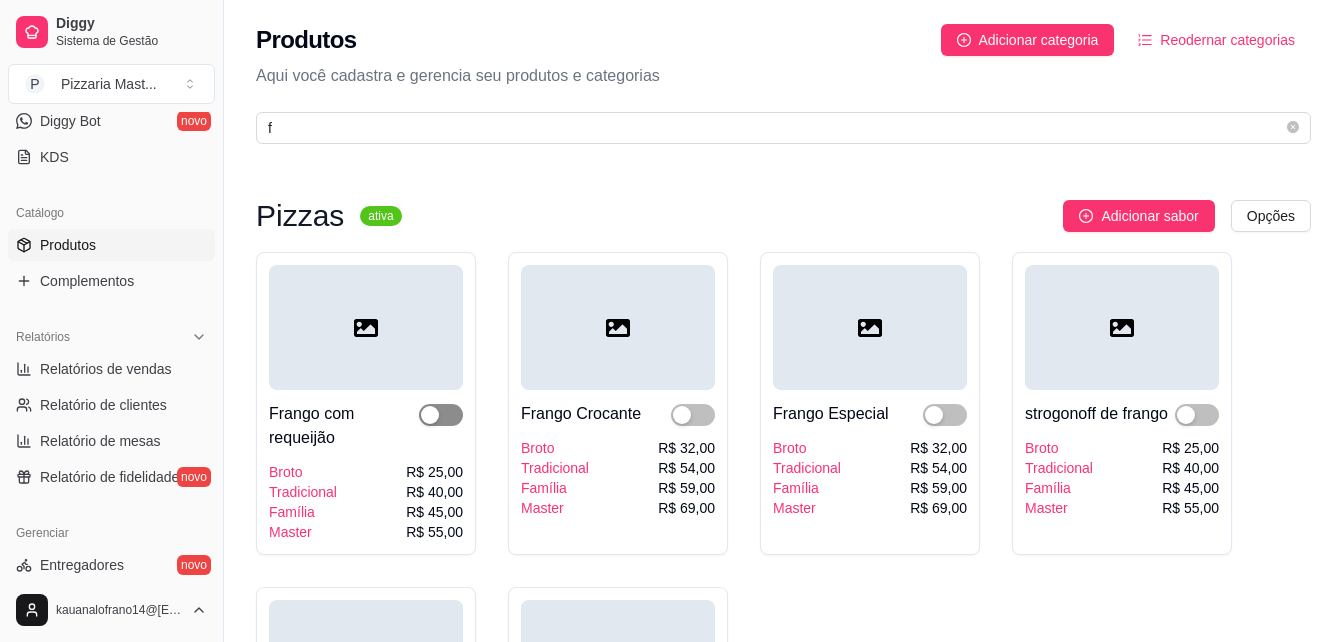 click at bounding box center [430, 415] 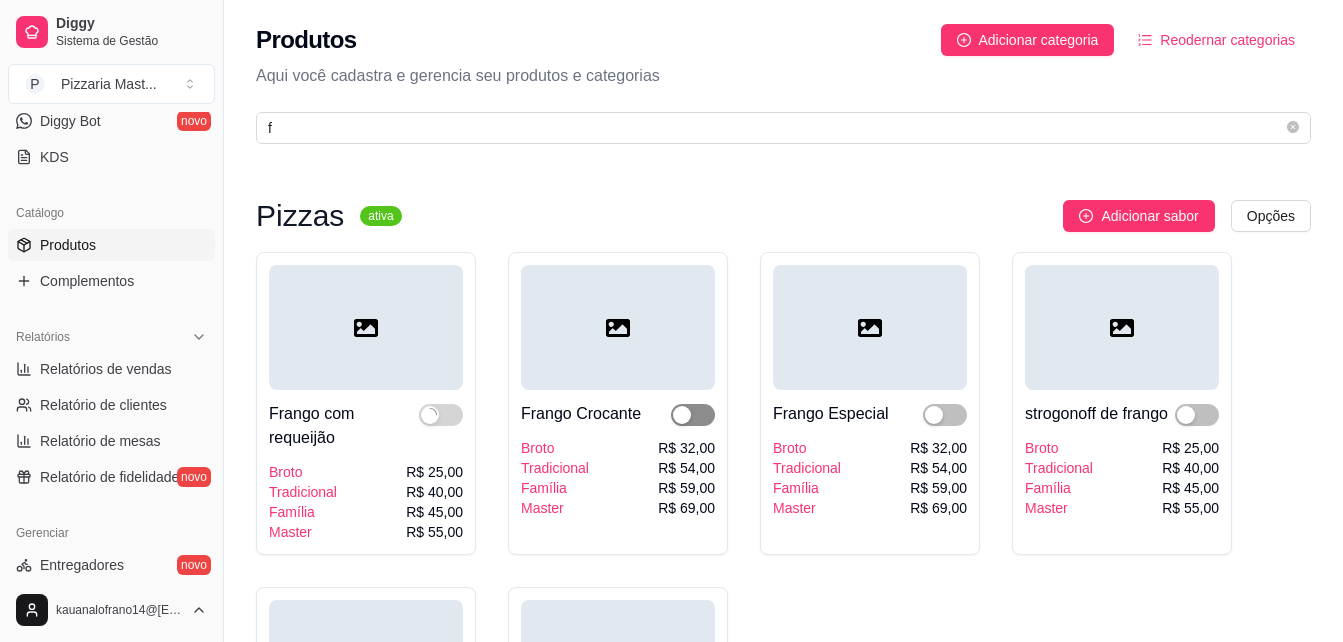 click at bounding box center (682, 415) 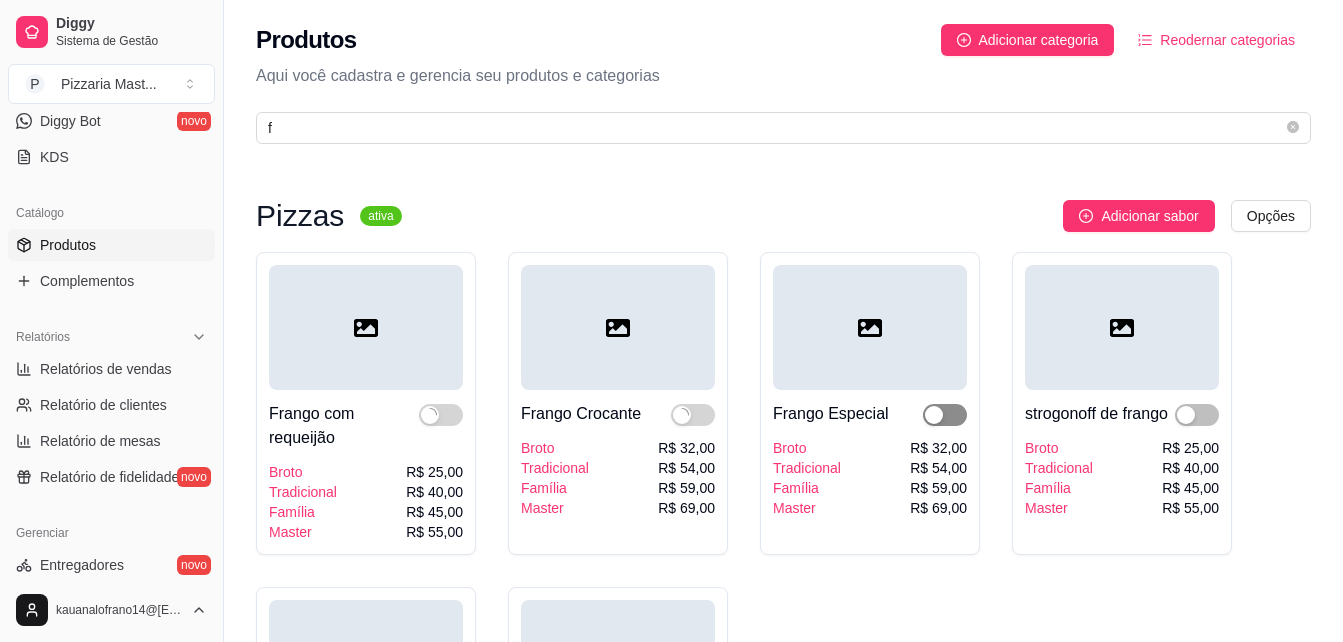 click at bounding box center [934, 415] 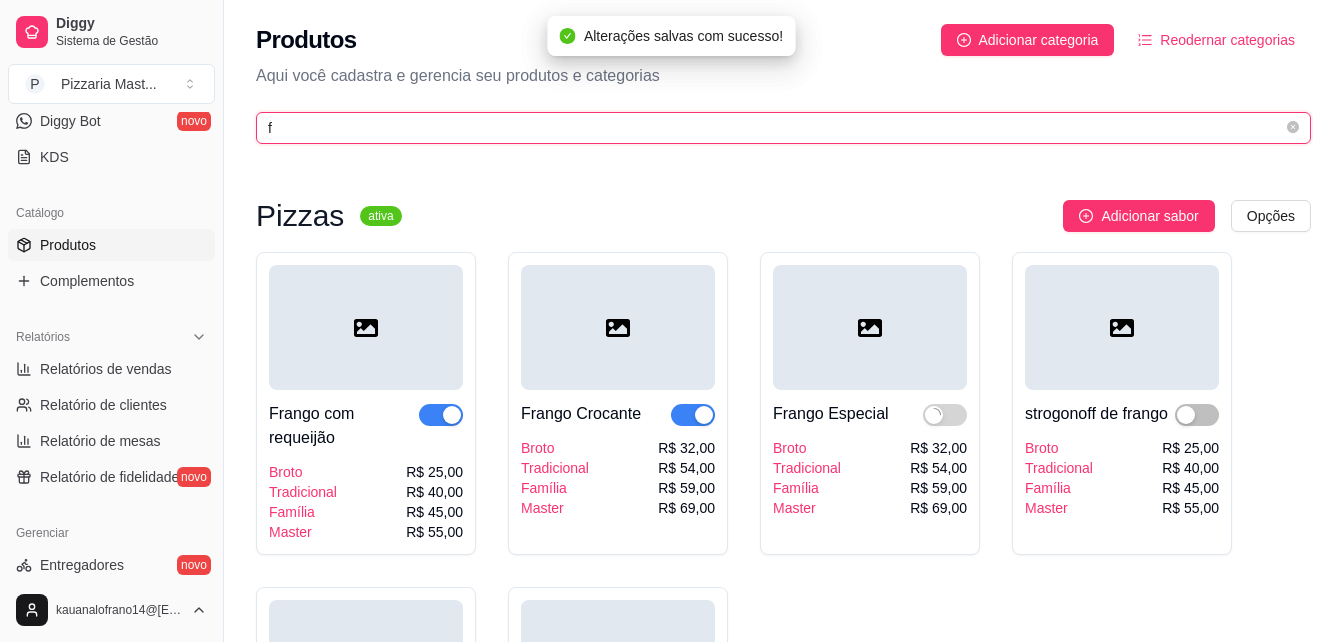 click on "f" at bounding box center (775, 128) 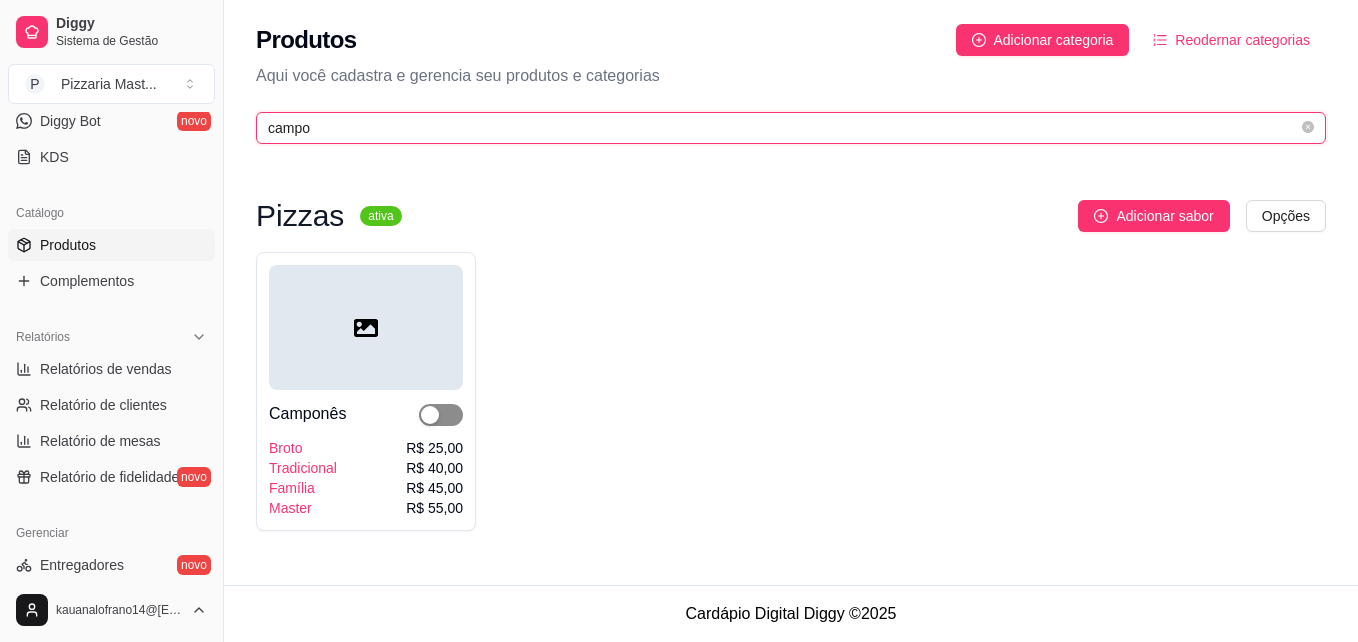 type on "campo" 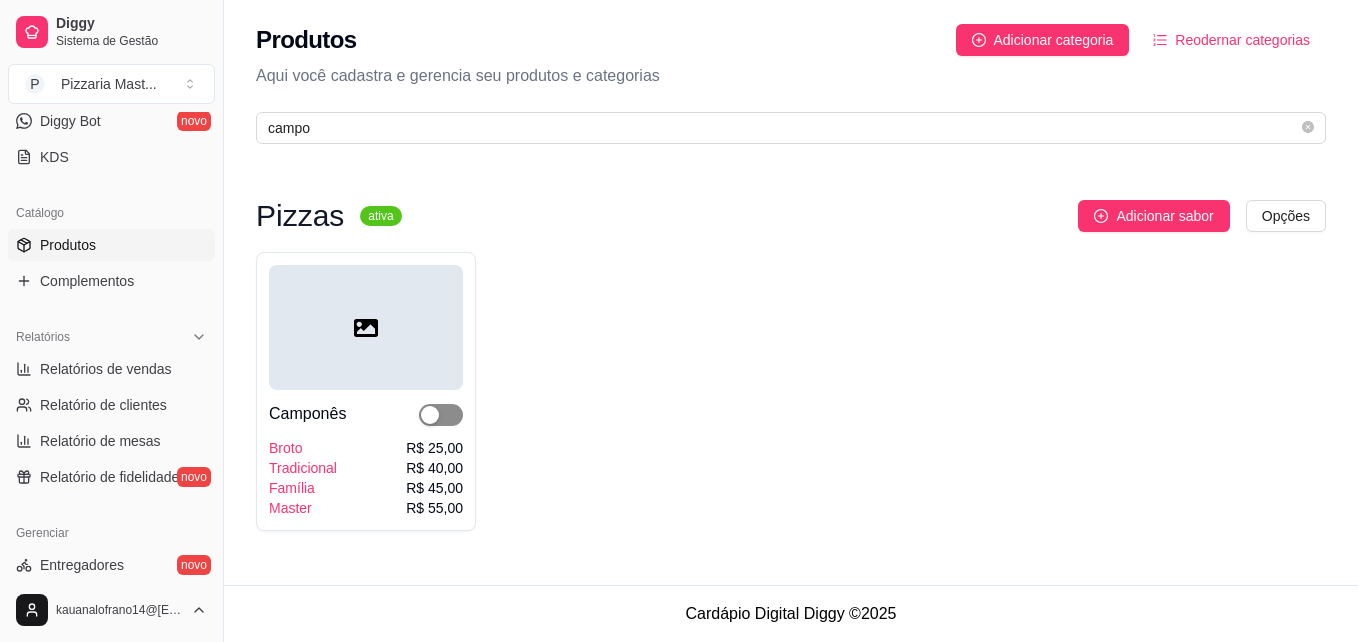 click at bounding box center [441, 415] 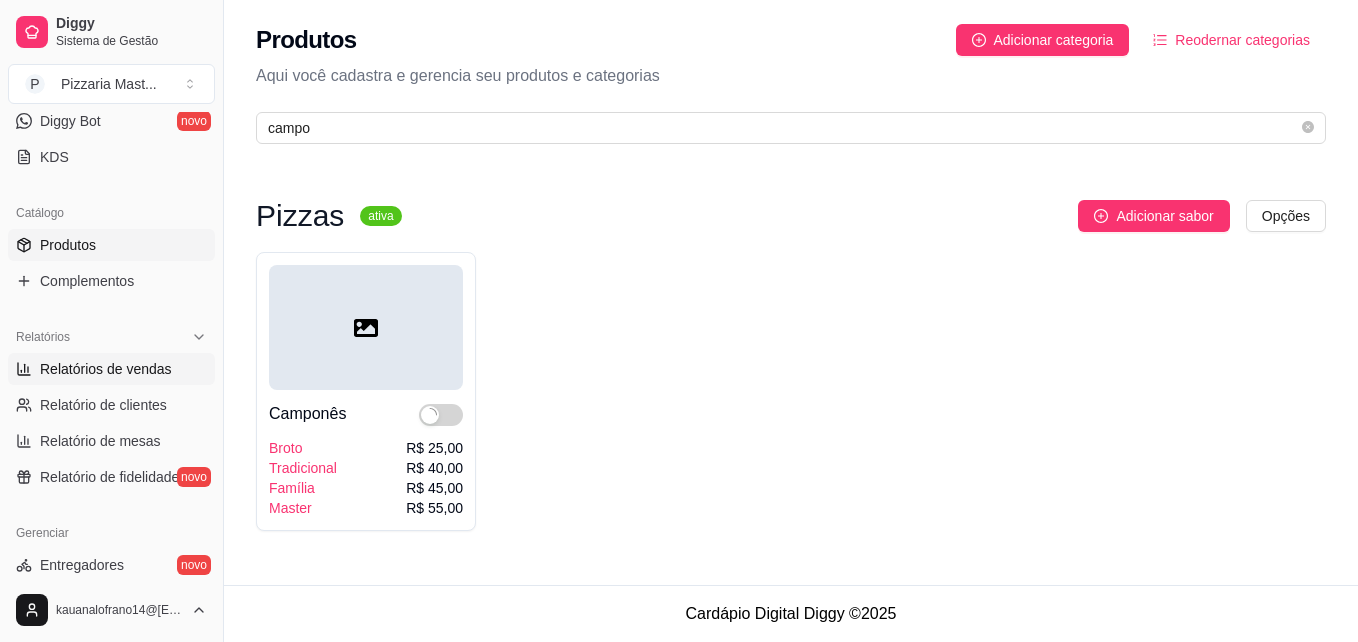 click on "Relatórios de vendas" at bounding box center [106, 369] 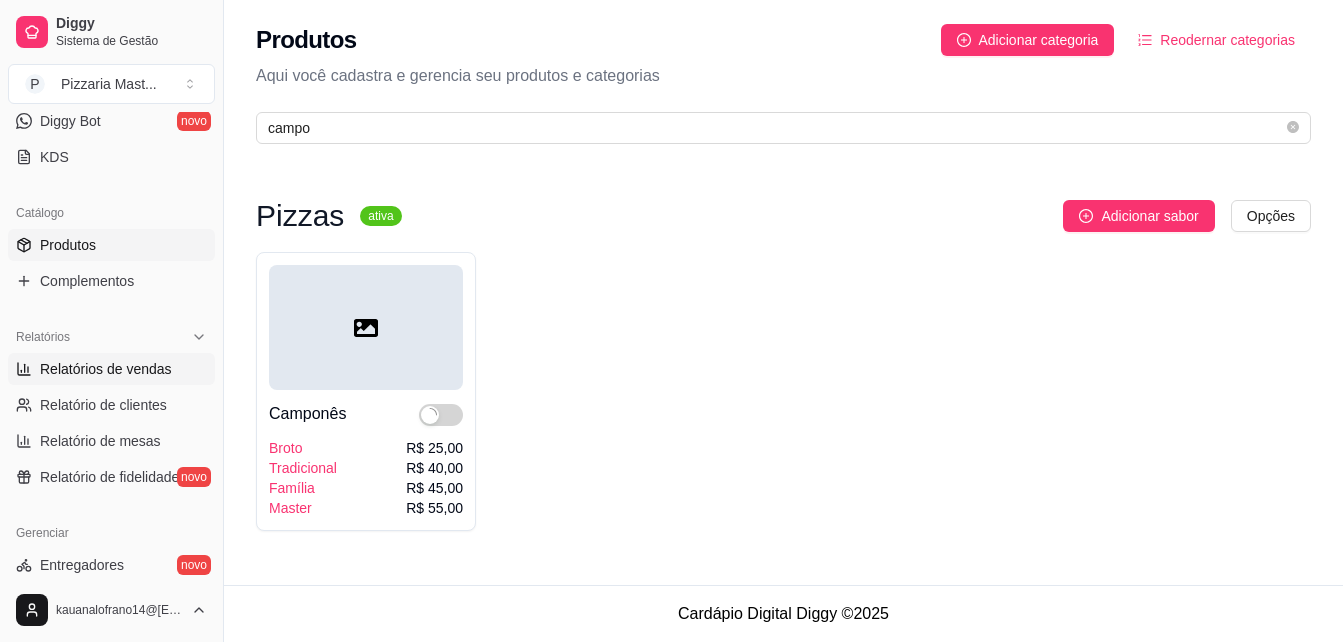 select on "ALL" 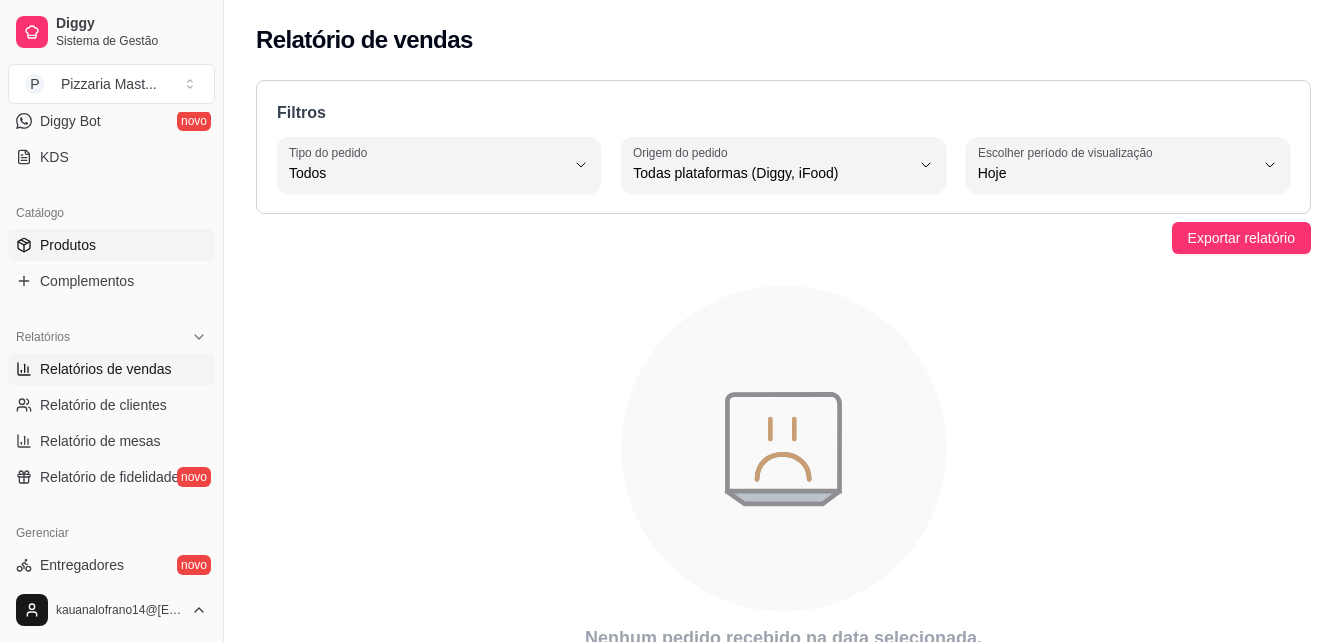 click on "Produtos" at bounding box center [111, 245] 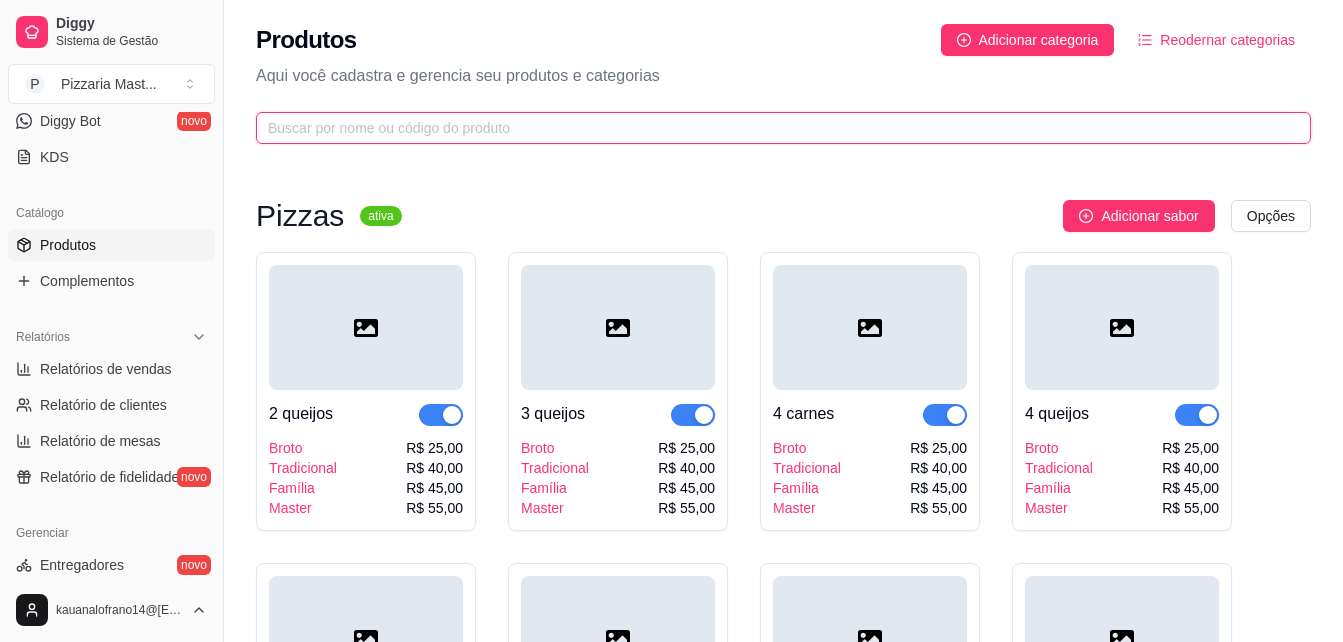 click at bounding box center (775, 128) 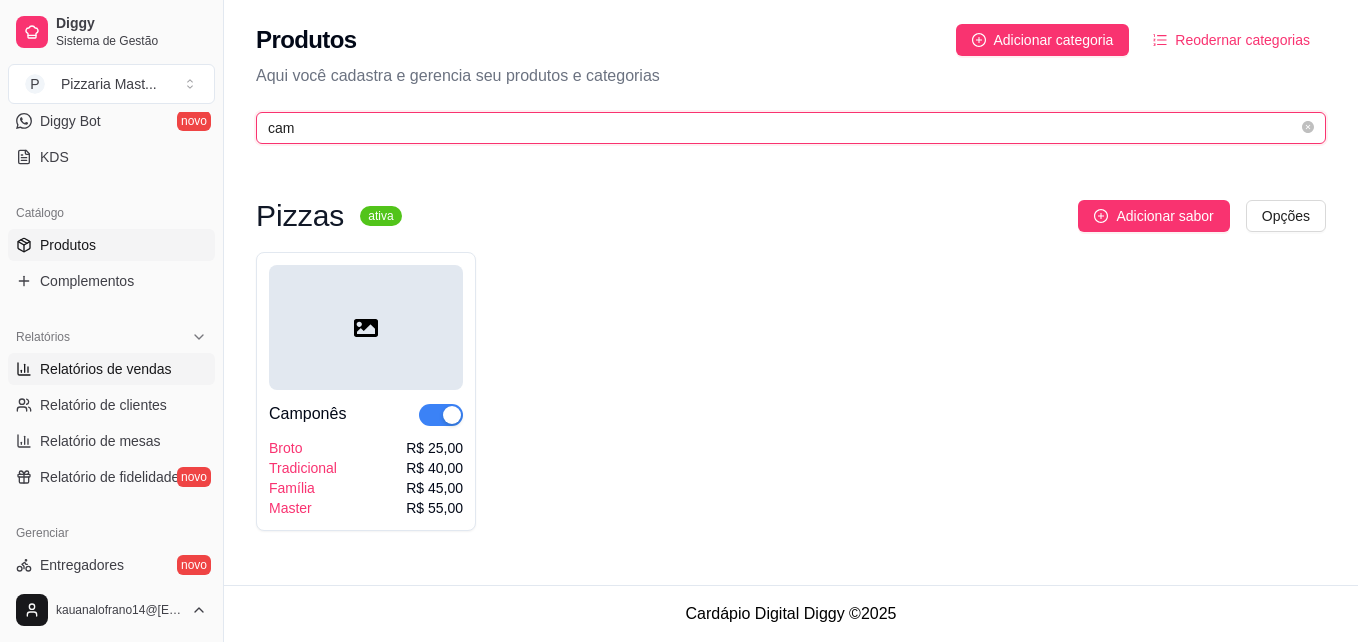 type on "cam" 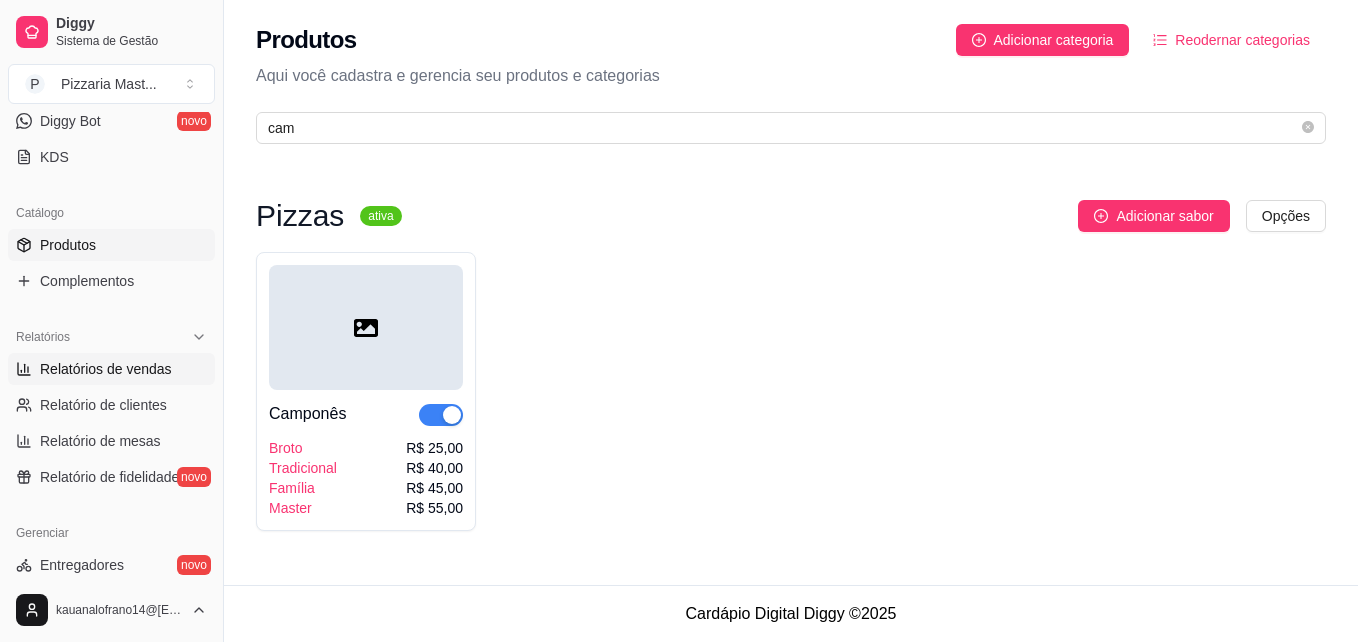 click on "Relatórios de vendas" at bounding box center (106, 369) 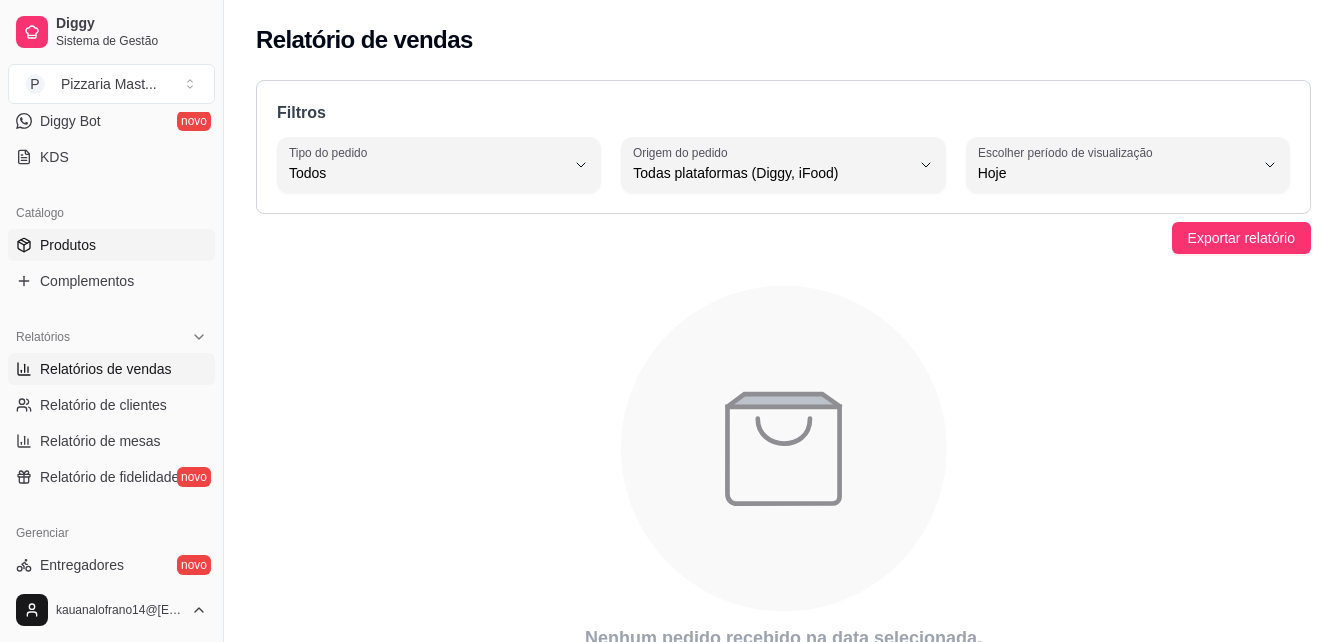 click on "Produtos" at bounding box center [68, 245] 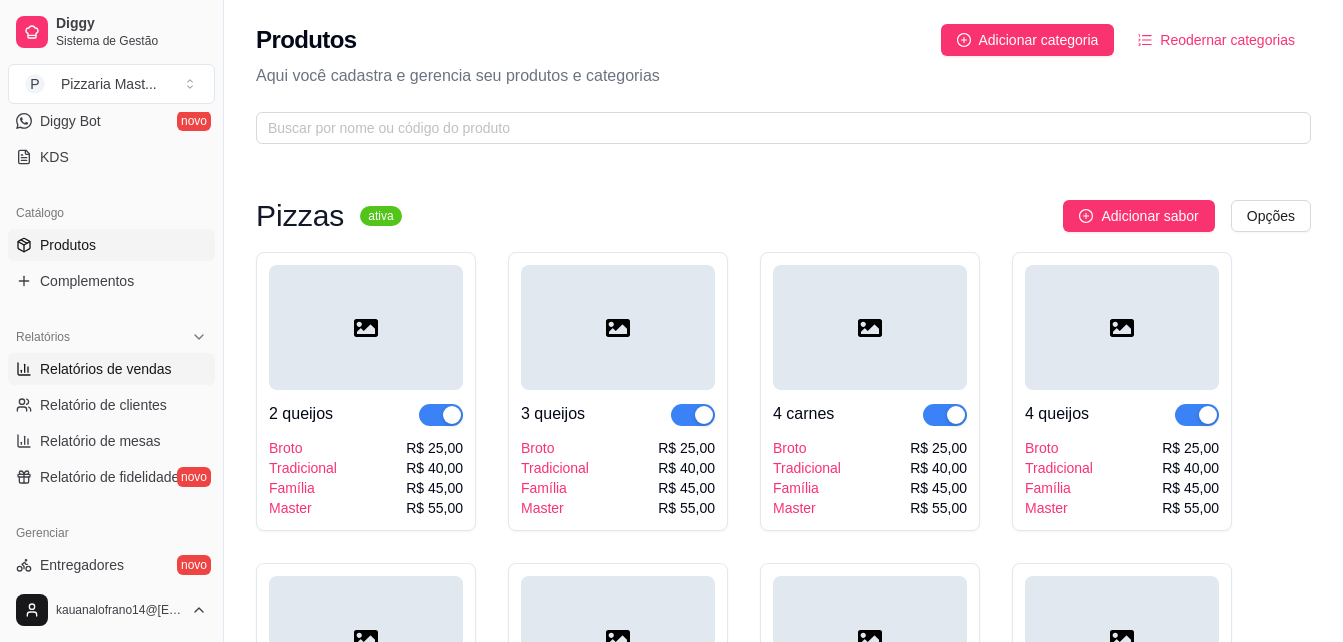 click on "Relatórios de vendas" at bounding box center (111, 369) 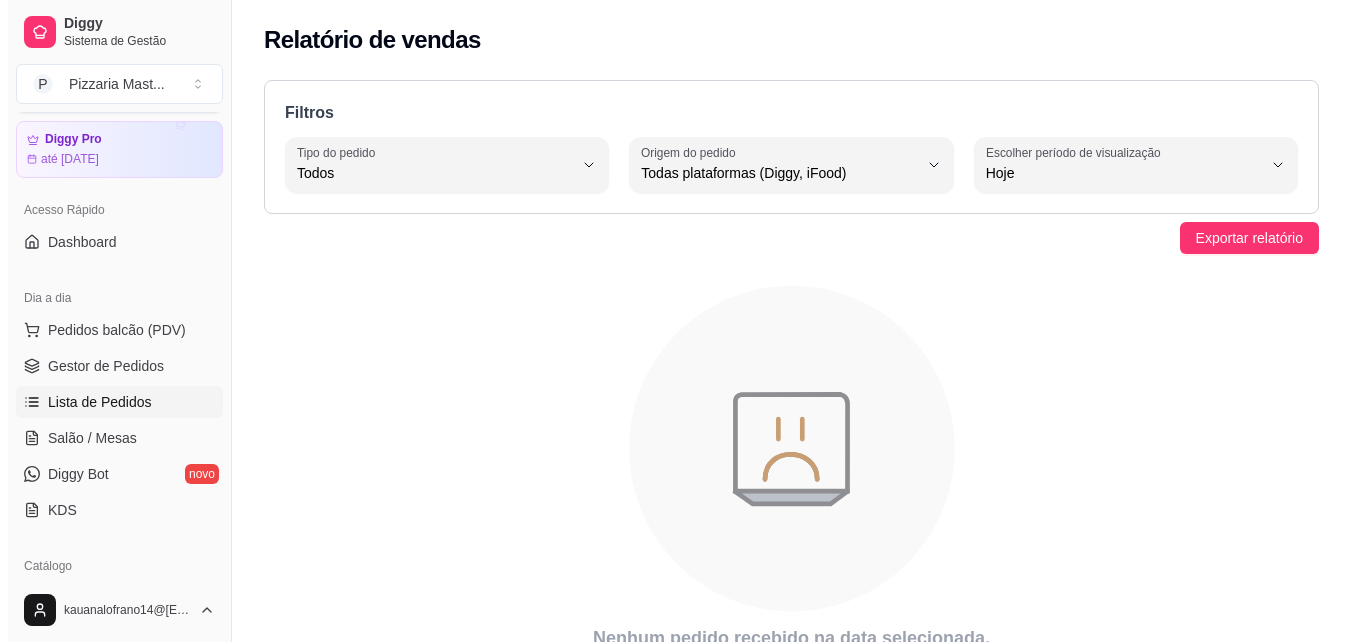 scroll, scrollTop: 0, scrollLeft: 0, axis: both 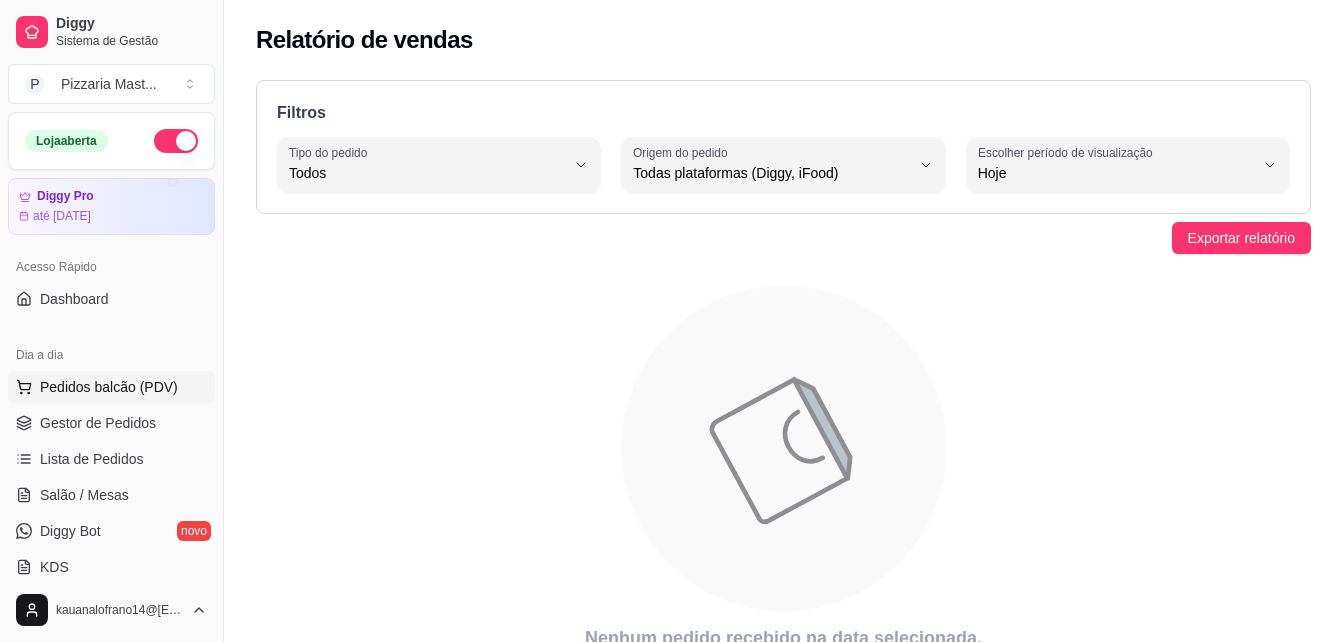 click on "Pedidos balcão (PDV)" at bounding box center (111, 387) 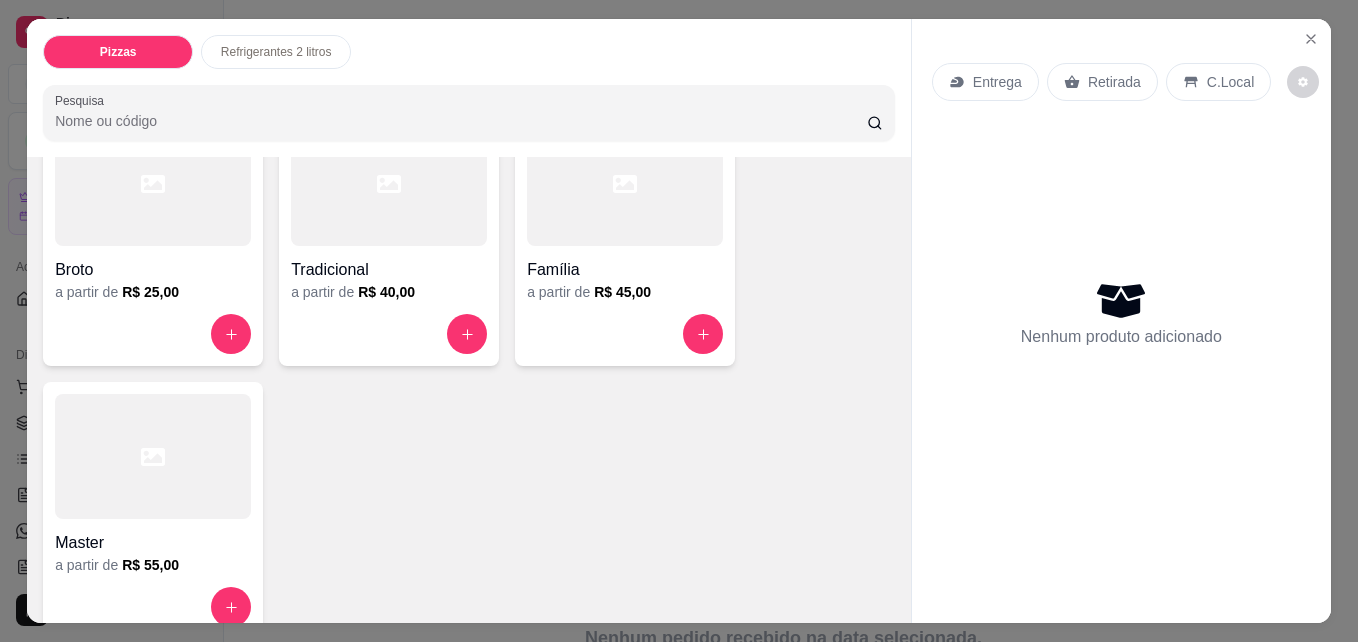 scroll, scrollTop: 179, scrollLeft: 0, axis: vertical 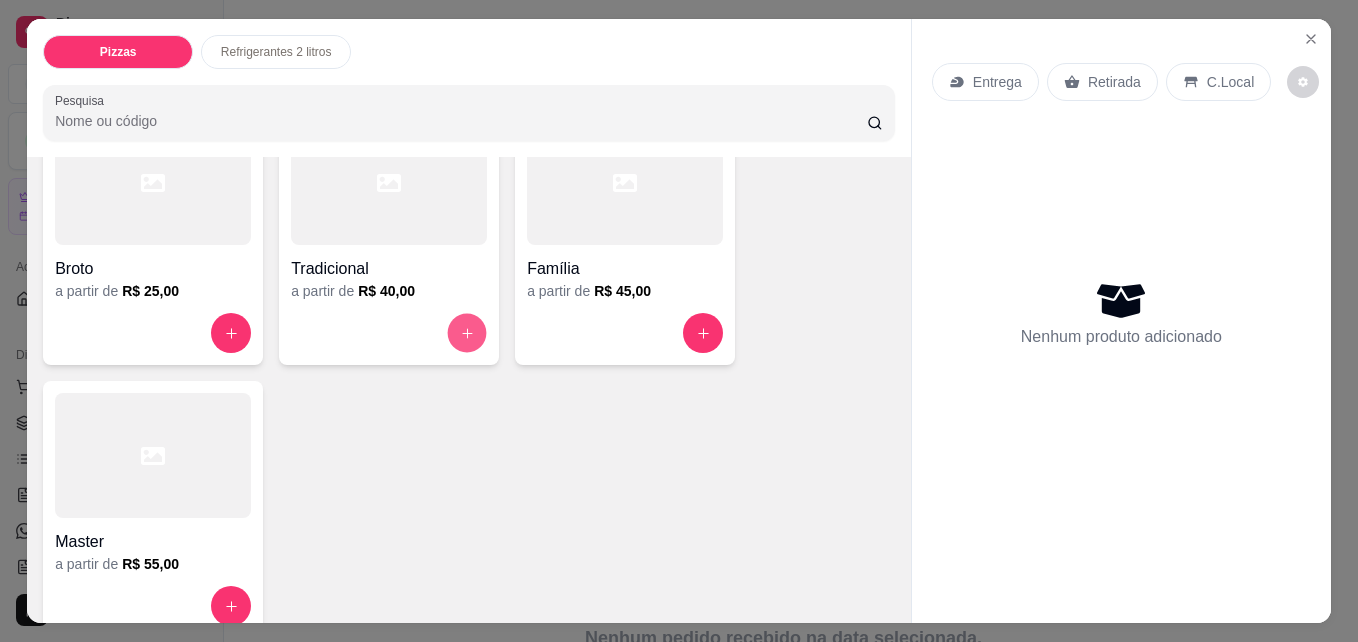 click at bounding box center [467, 333] 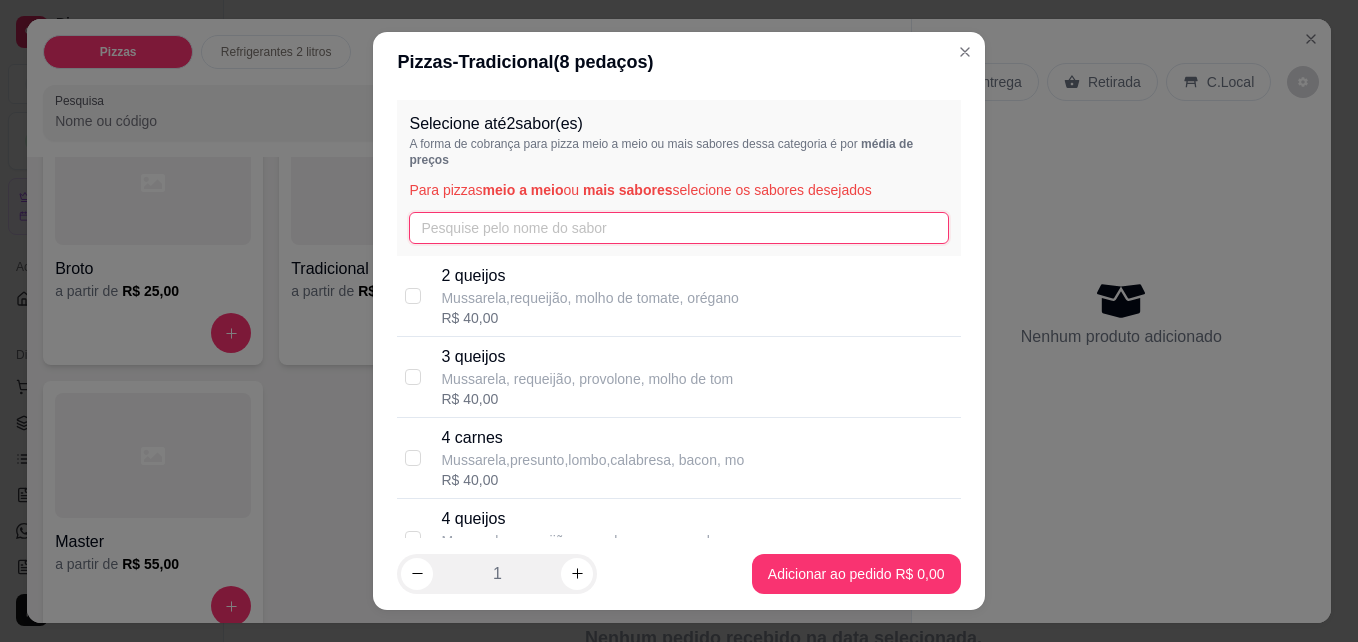 click at bounding box center [678, 228] 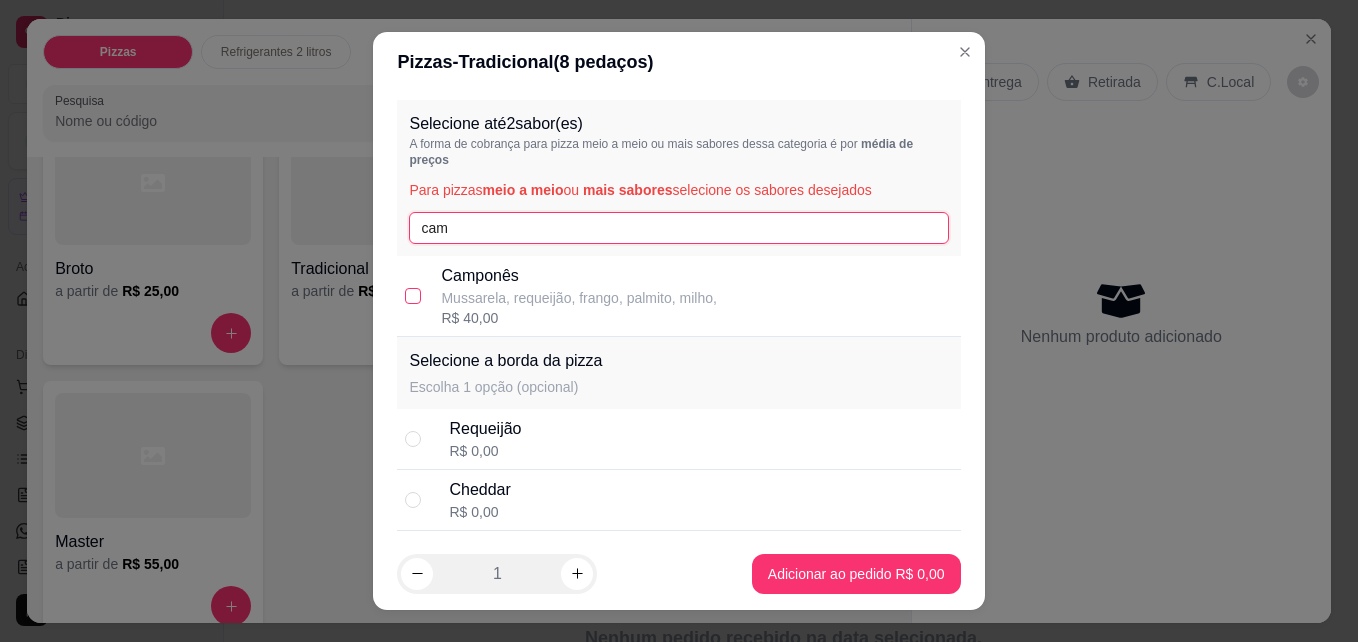 type on "cam" 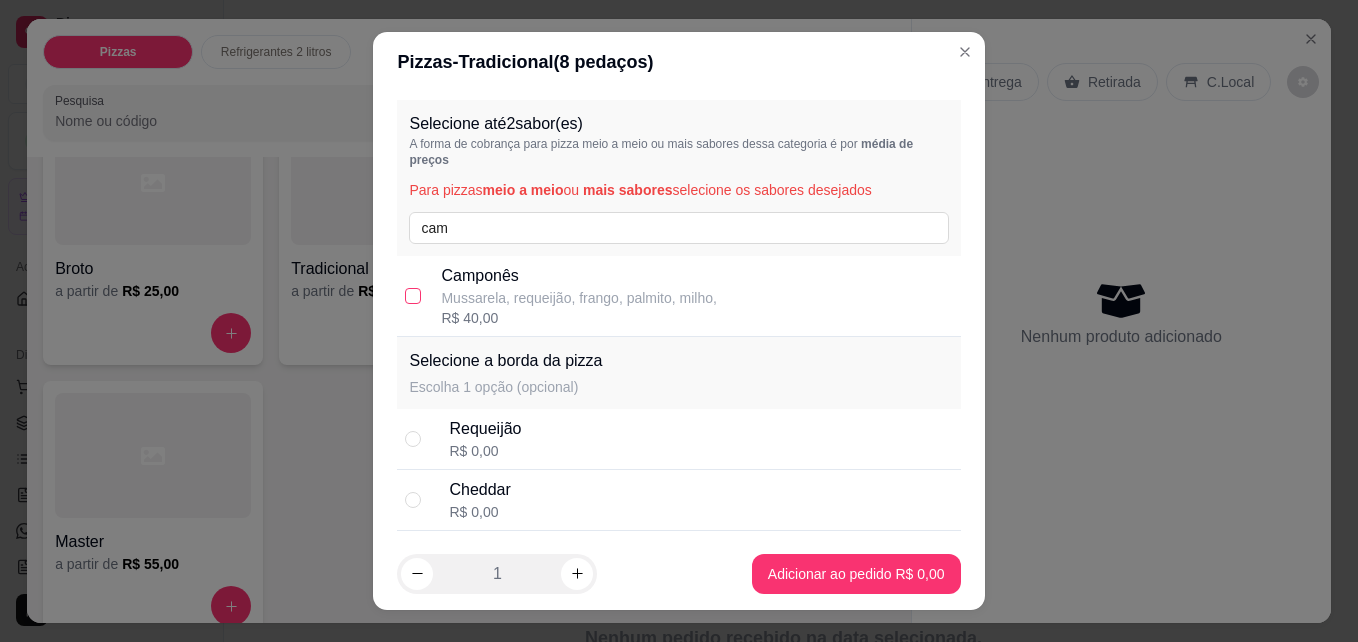 click at bounding box center (413, 296) 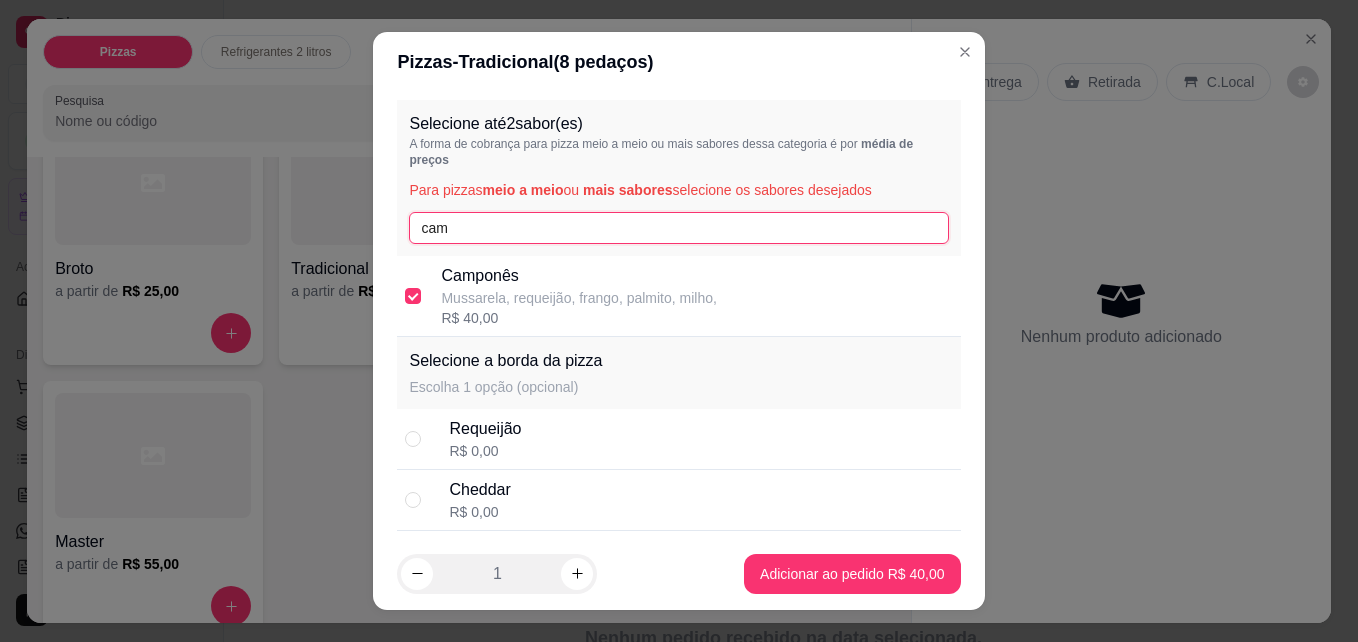 click on "cam" at bounding box center (678, 228) 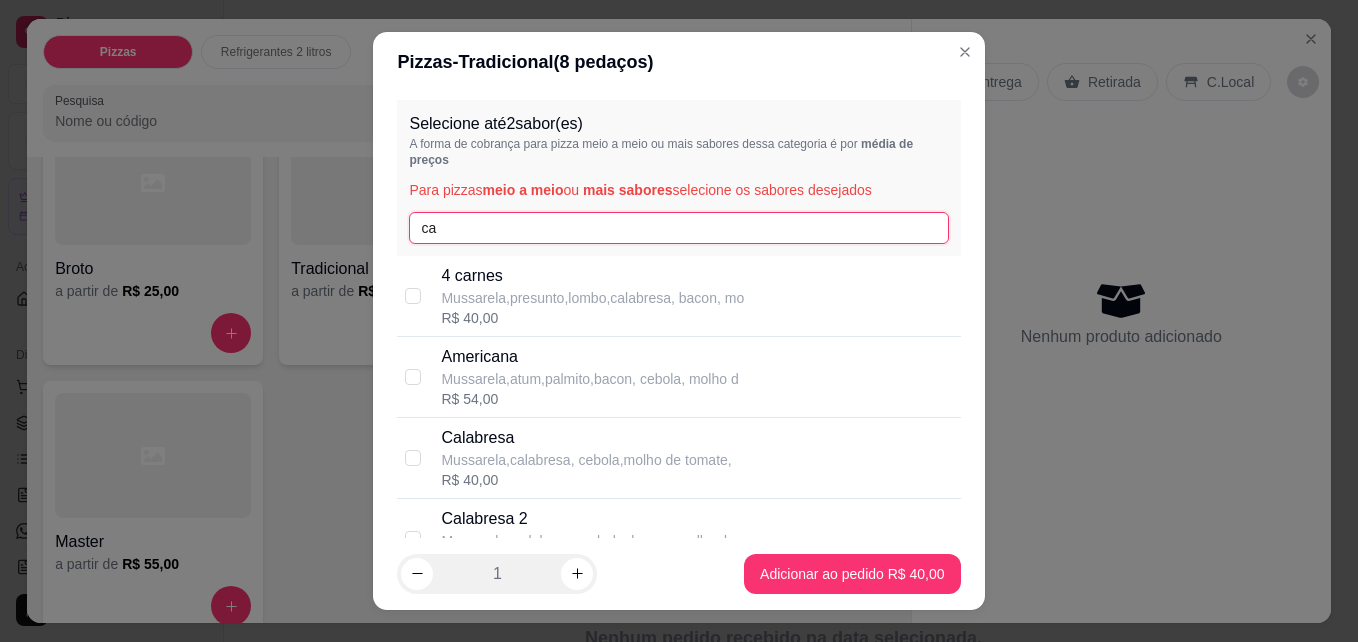 type on "c" 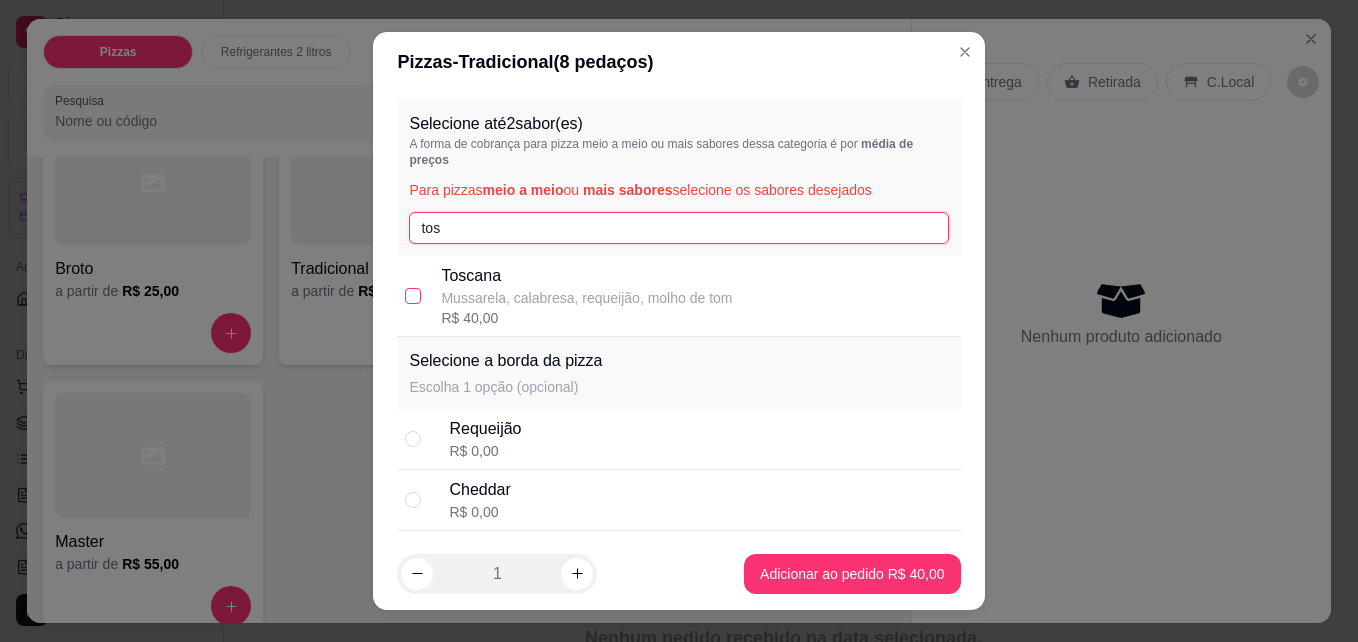 type on "tos" 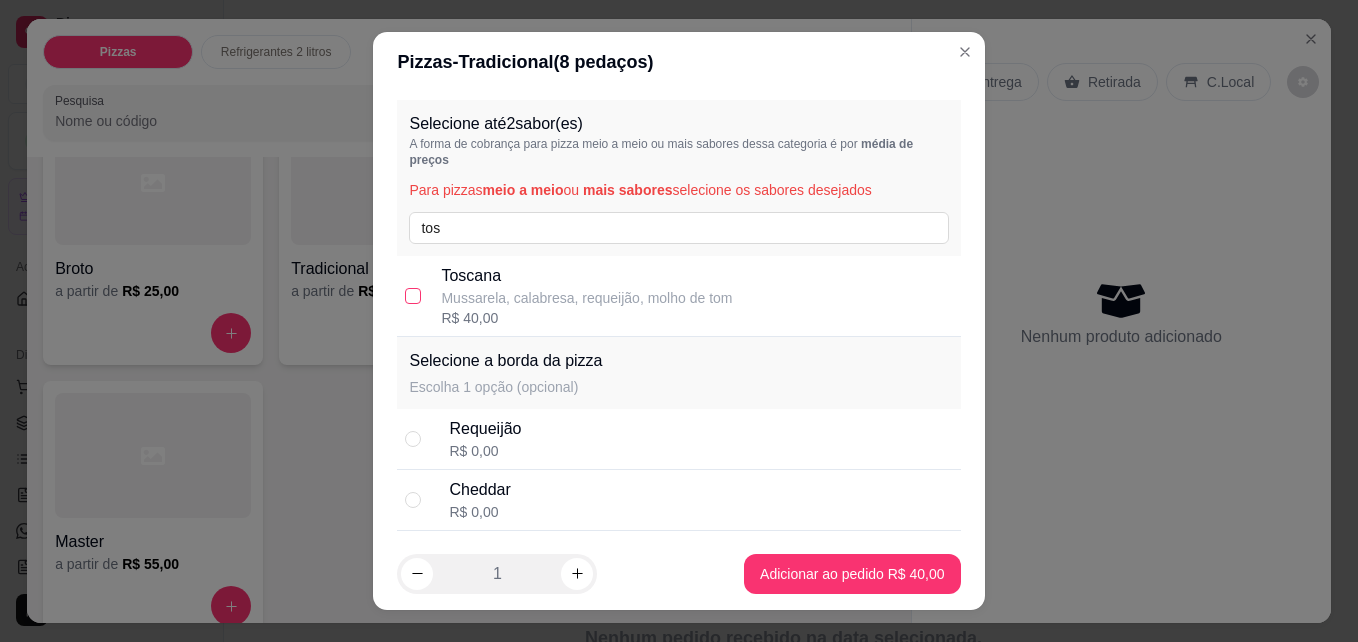 click at bounding box center [413, 296] 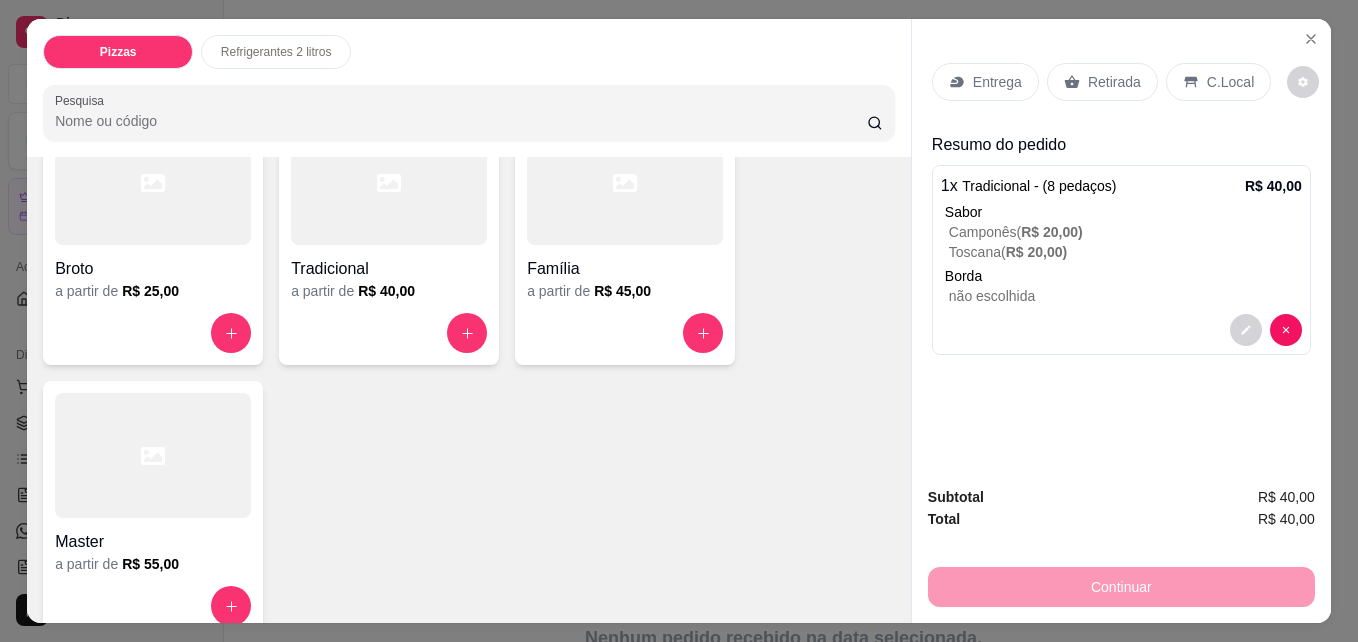 click on "Retirada" at bounding box center [1114, 82] 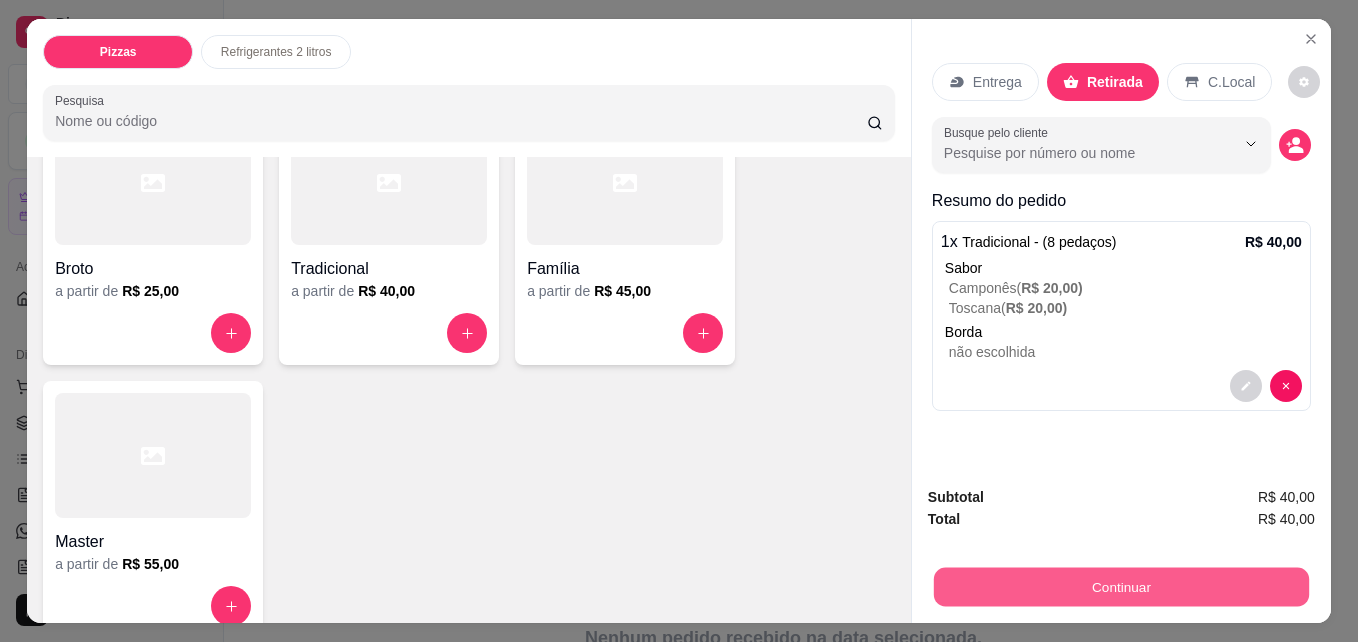 click on "Continuar" at bounding box center [1121, 586] 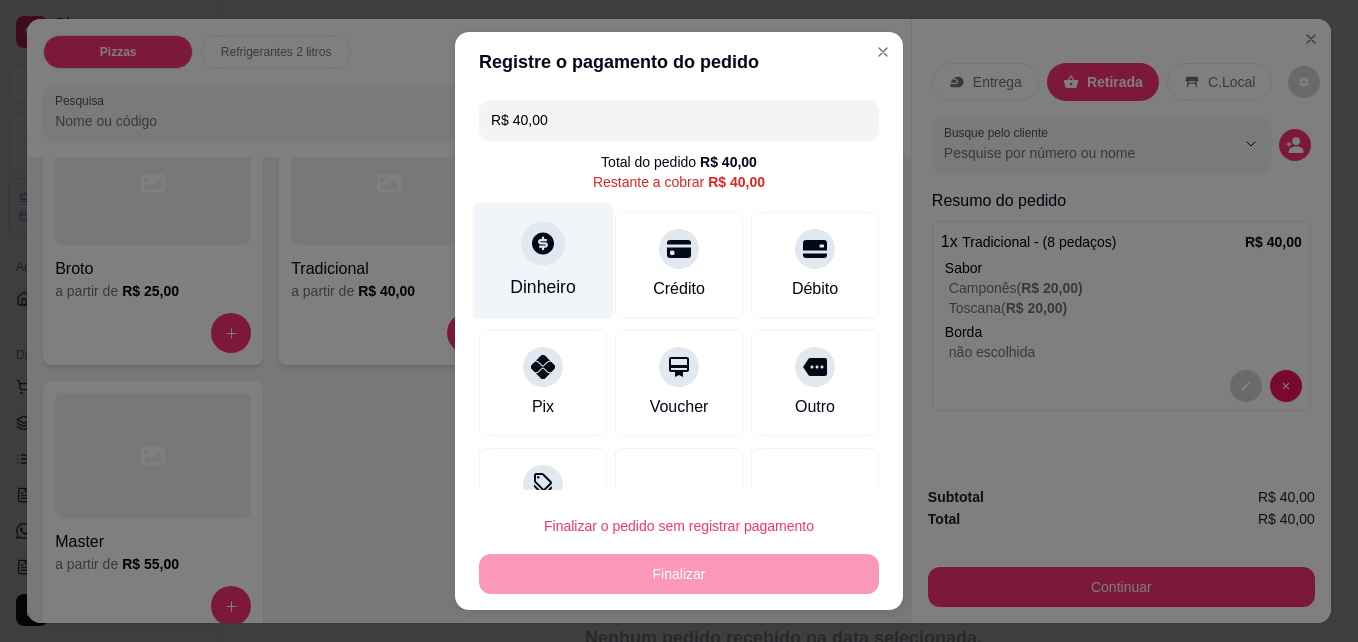 click on "Dinheiro" at bounding box center (543, 261) 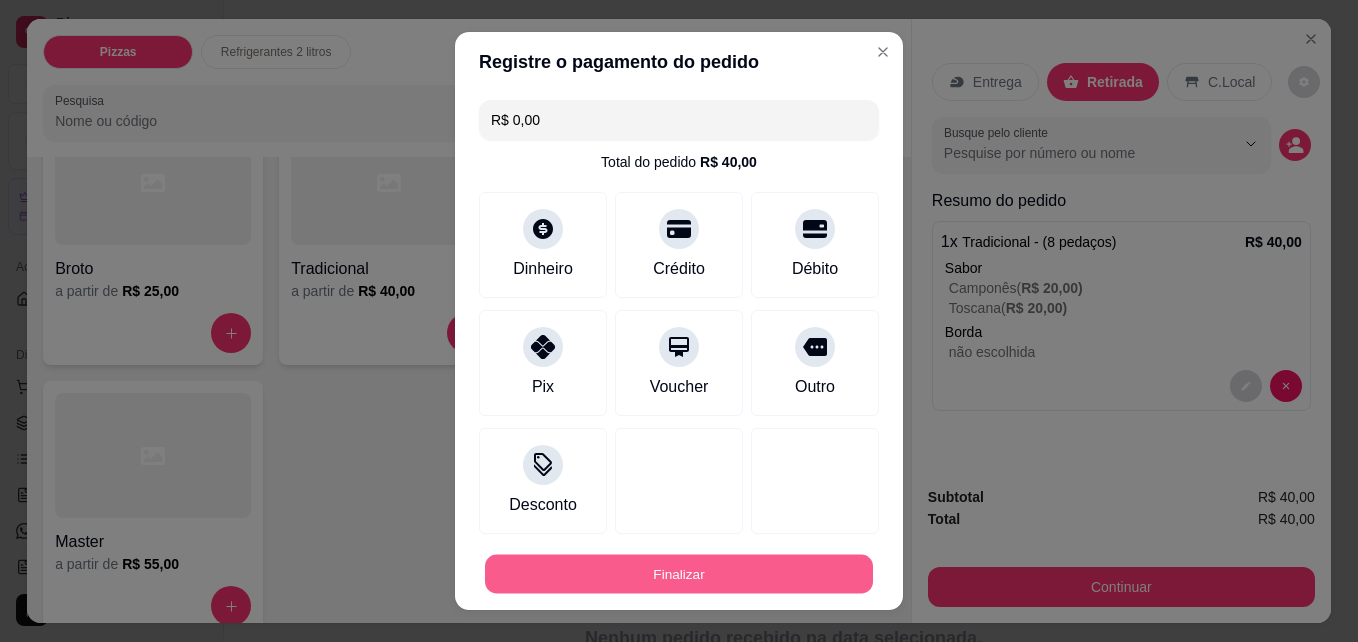 click on "Finalizar" at bounding box center [679, 574] 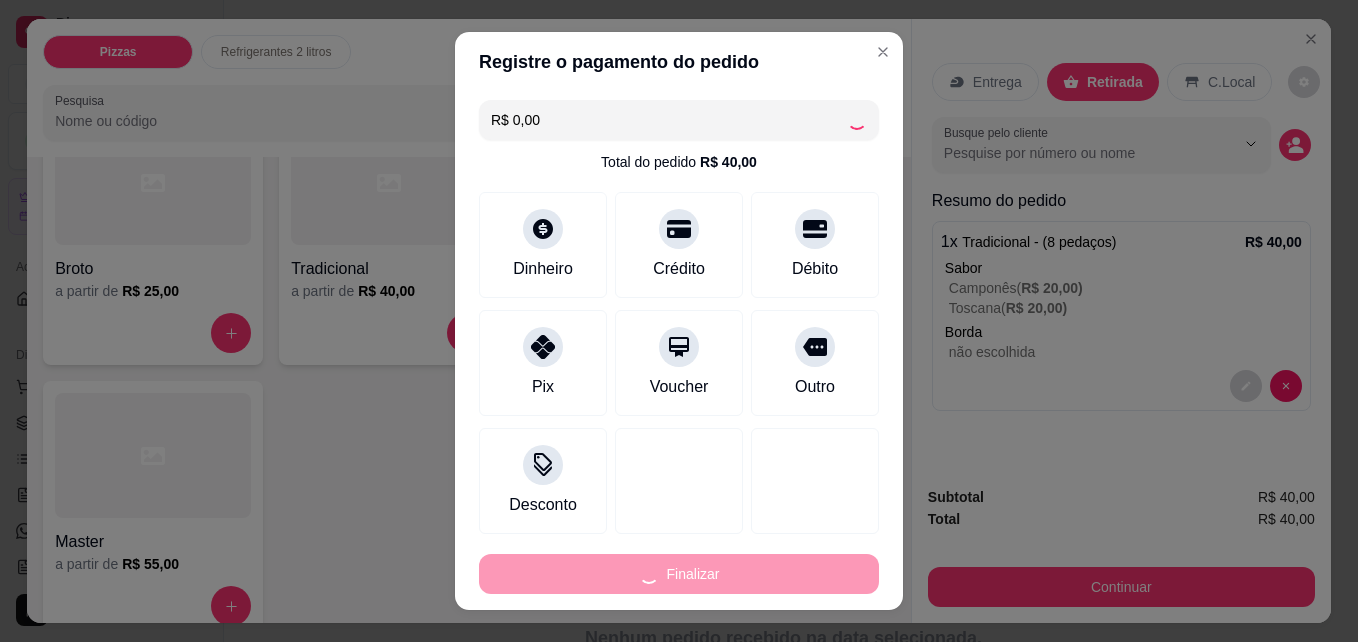 type on "-R$ 40,00" 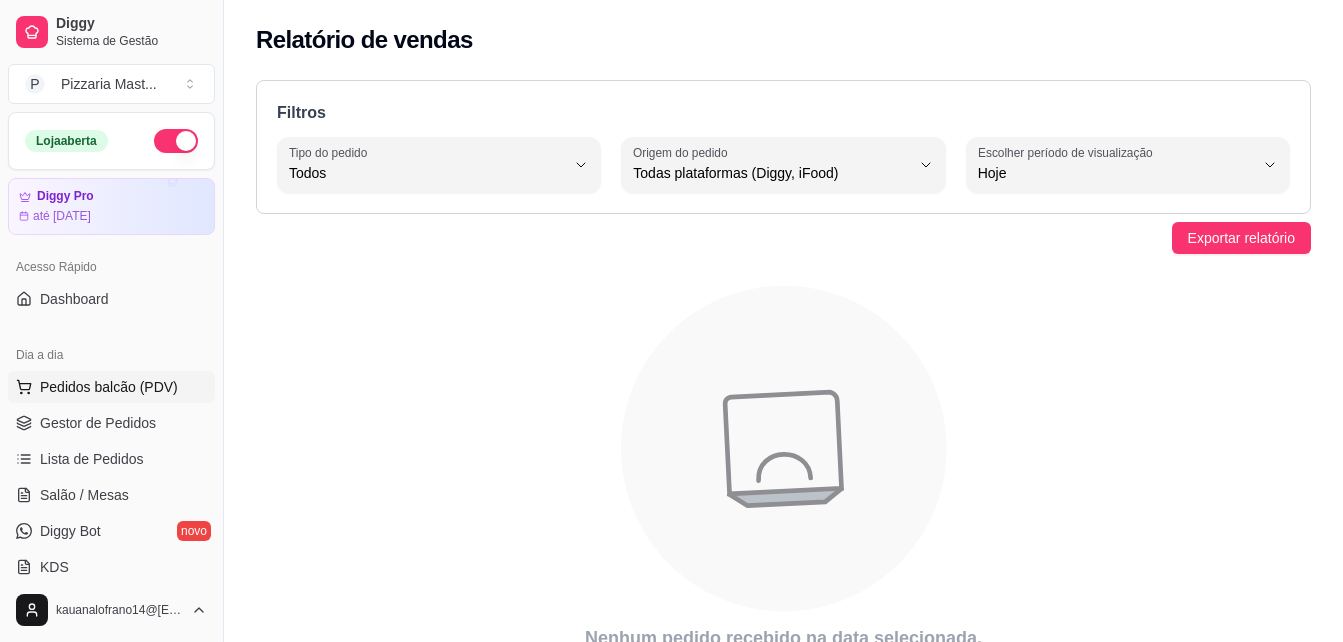 click on "Pedidos balcão (PDV)" at bounding box center (109, 387) 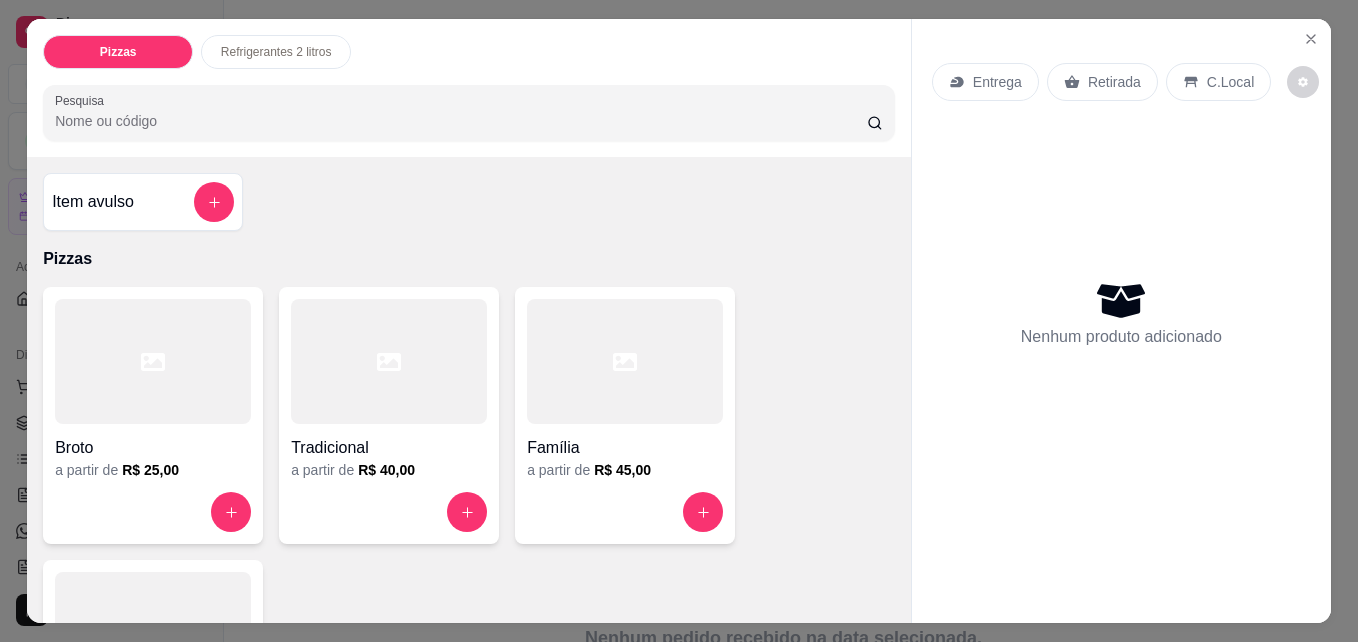 scroll, scrollTop: 182, scrollLeft: 0, axis: vertical 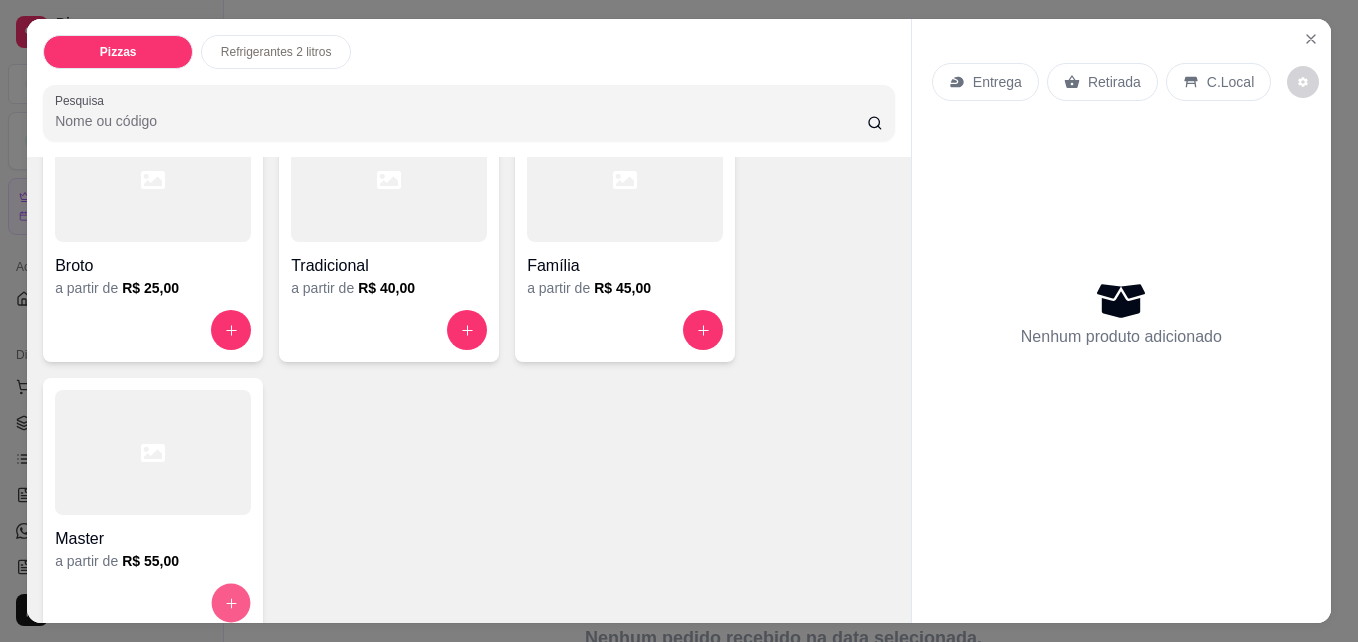 click at bounding box center [231, 603] 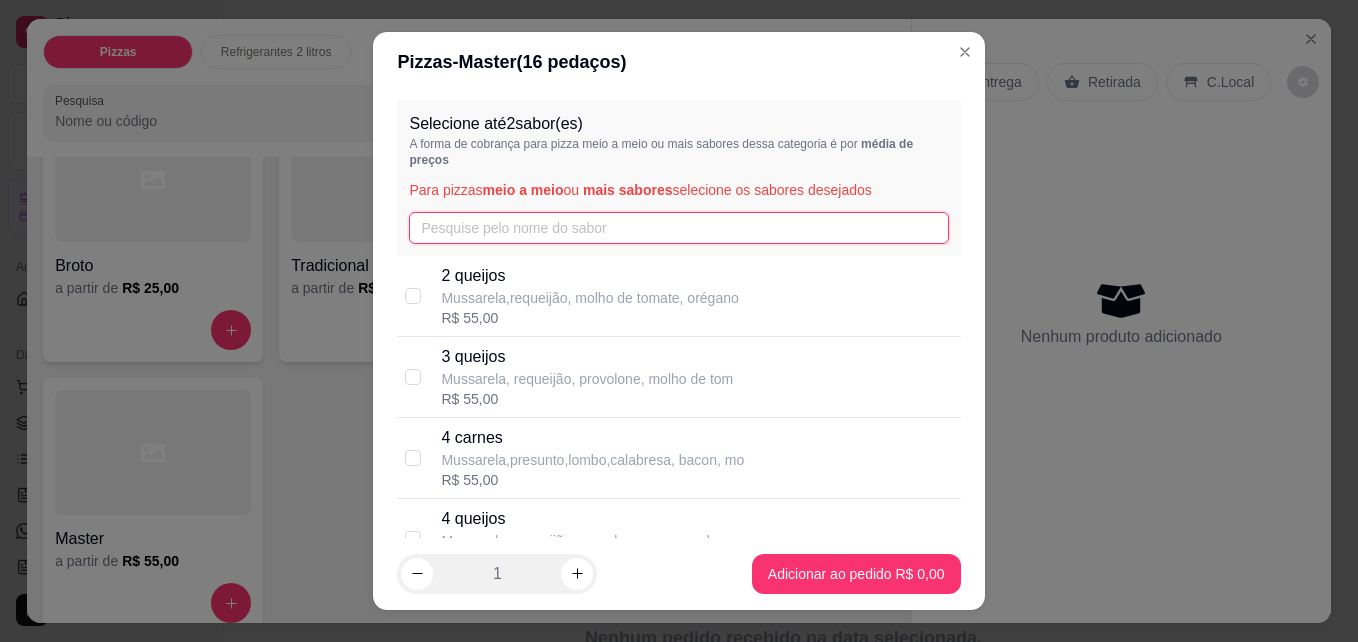 click at bounding box center (678, 228) 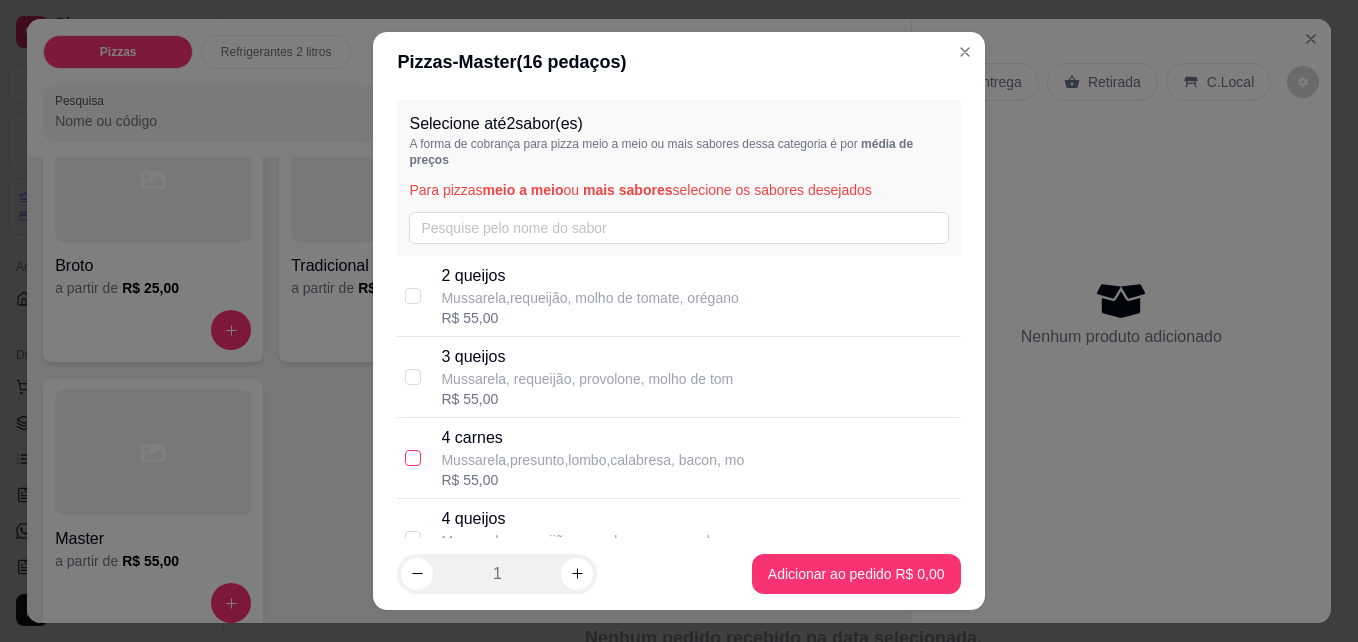 click at bounding box center (413, 458) 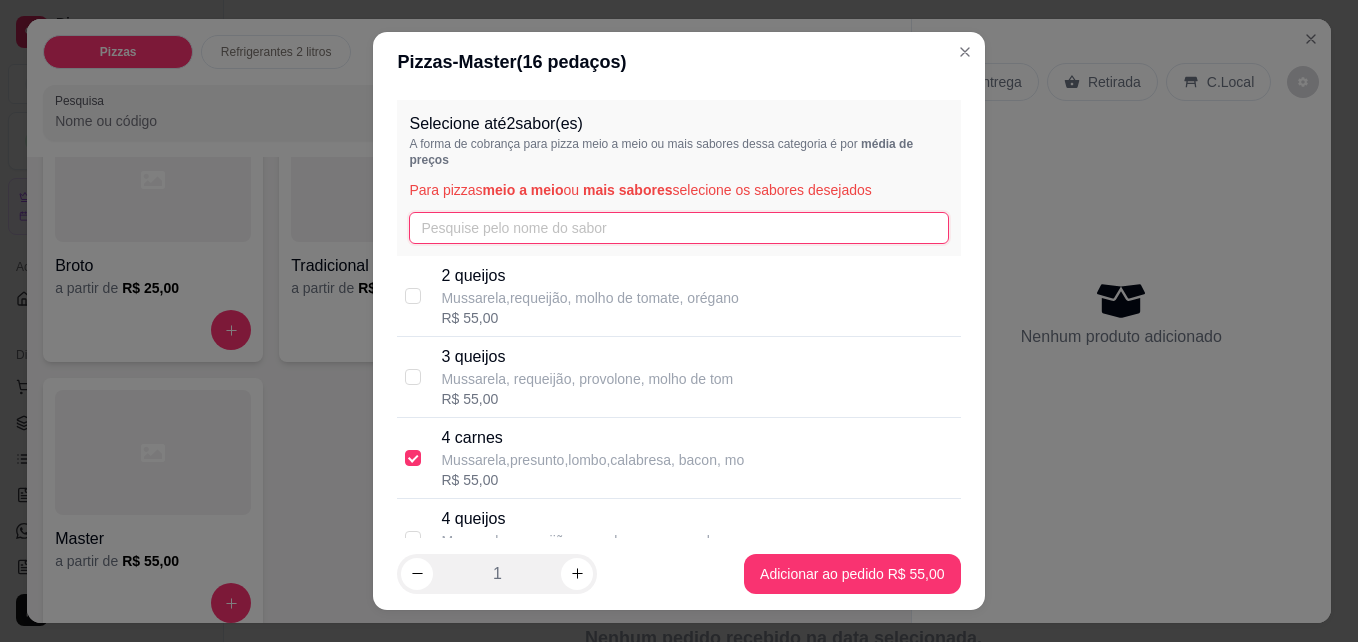 click at bounding box center [678, 228] 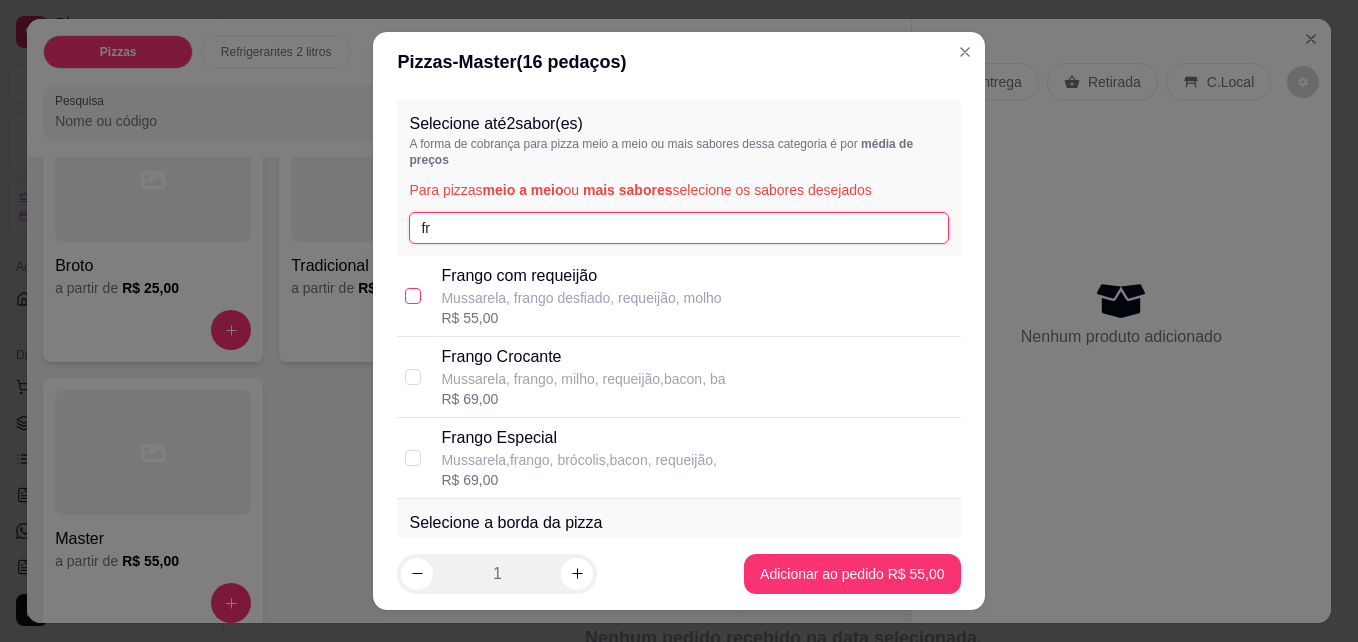 type on "fr" 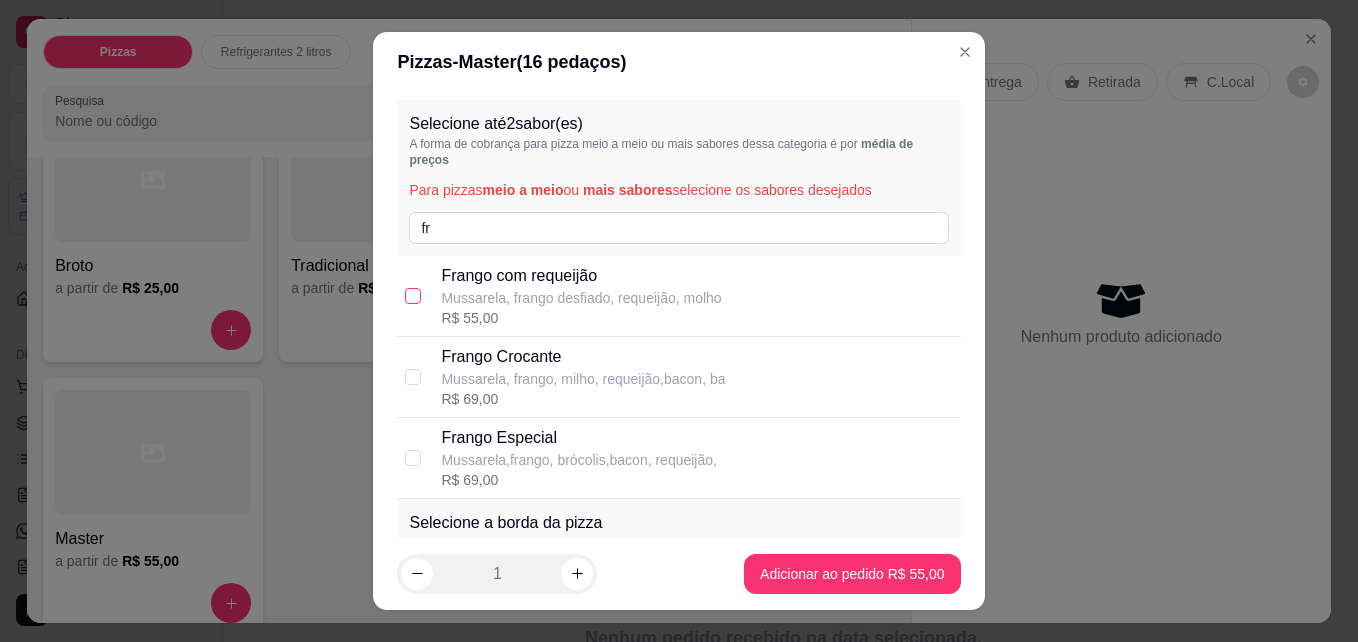 click at bounding box center [413, 296] 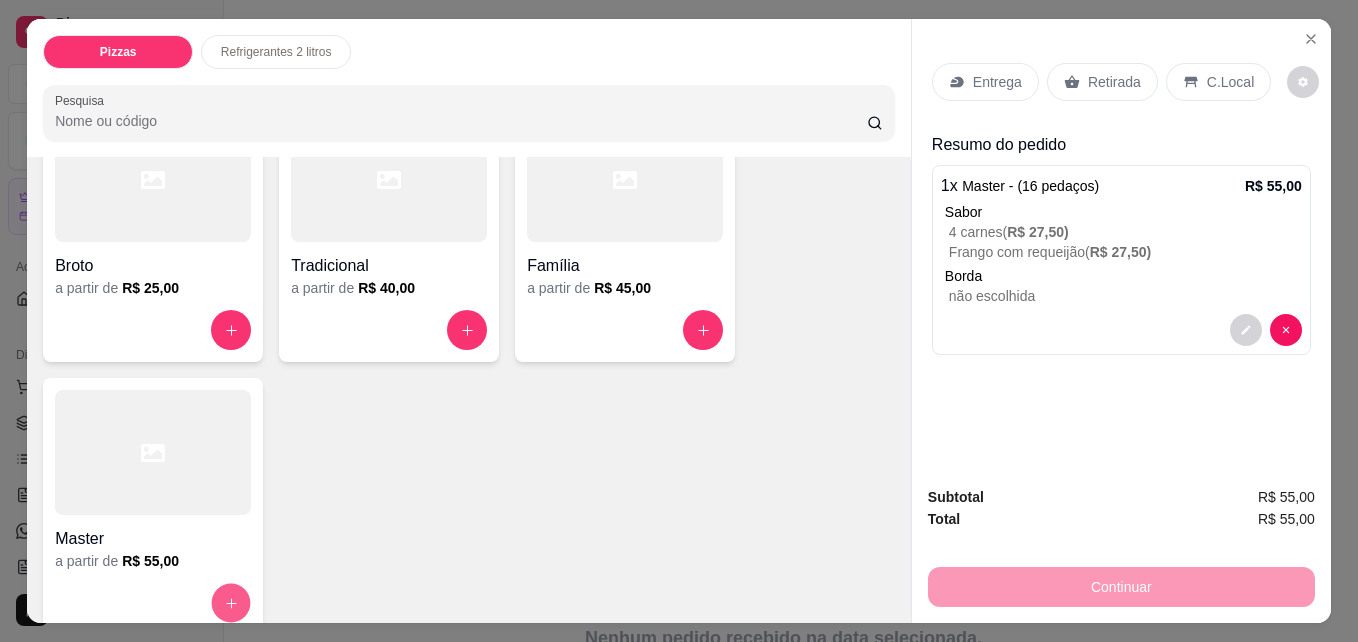 click at bounding box center [231, 603] 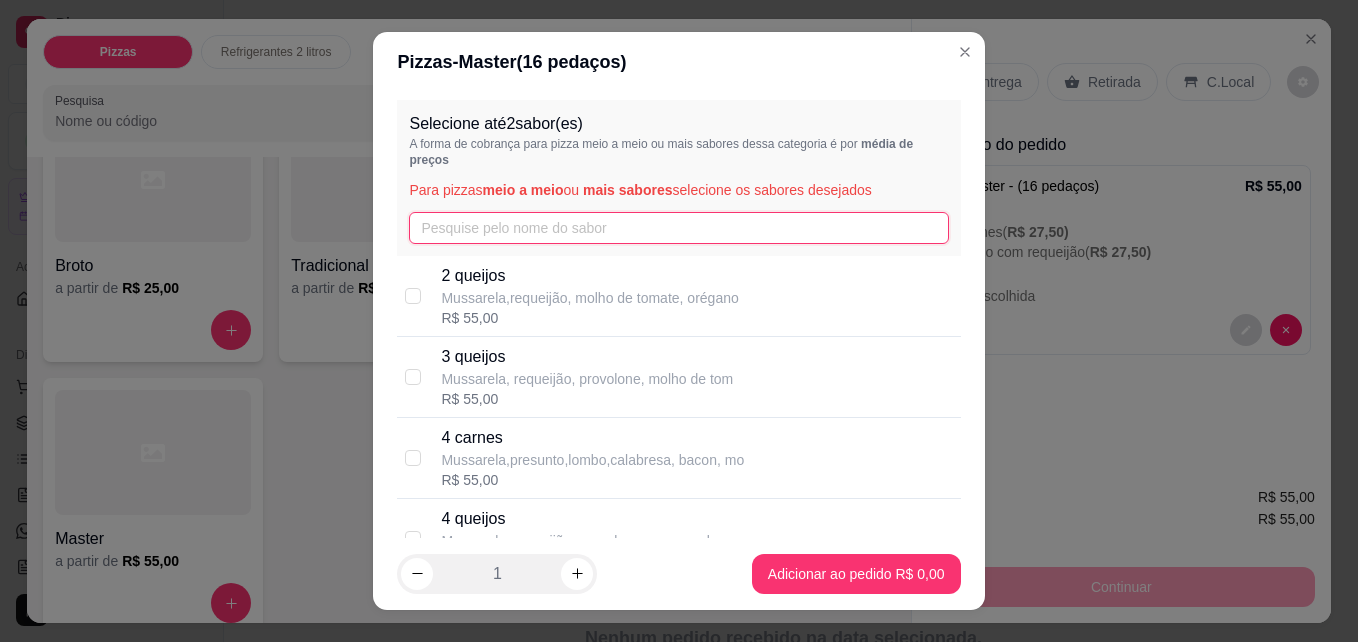 click at bounding box center (678, 228) 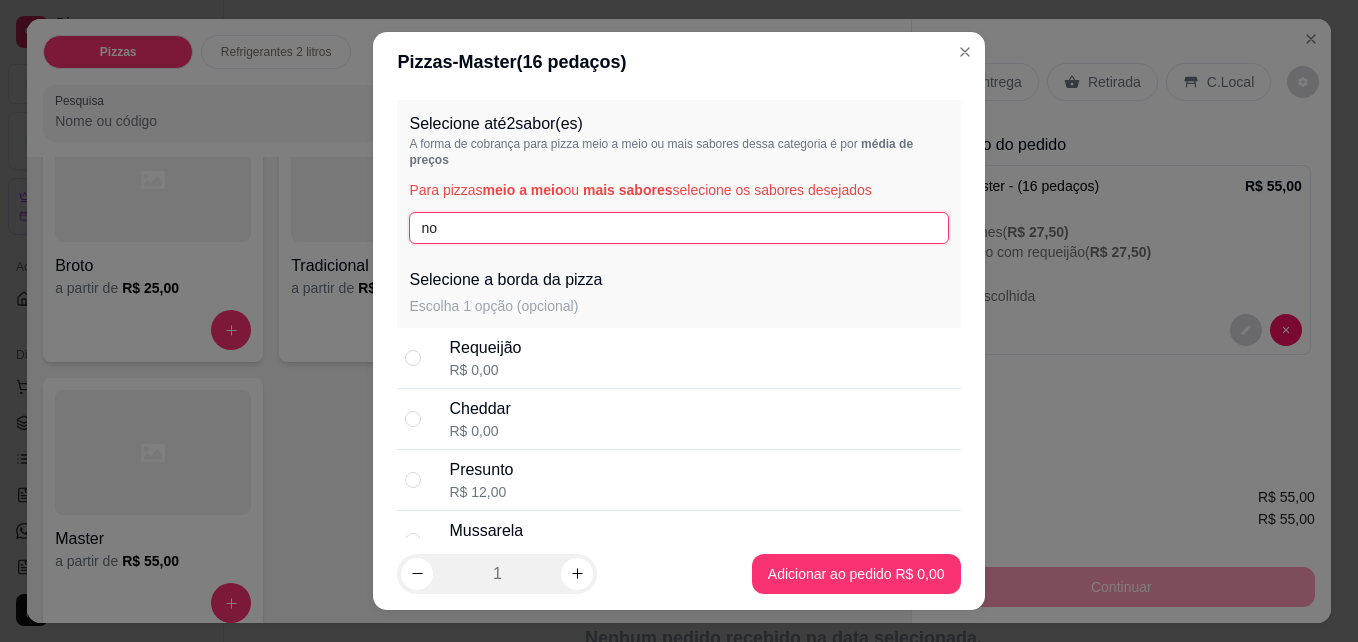 type on "n" 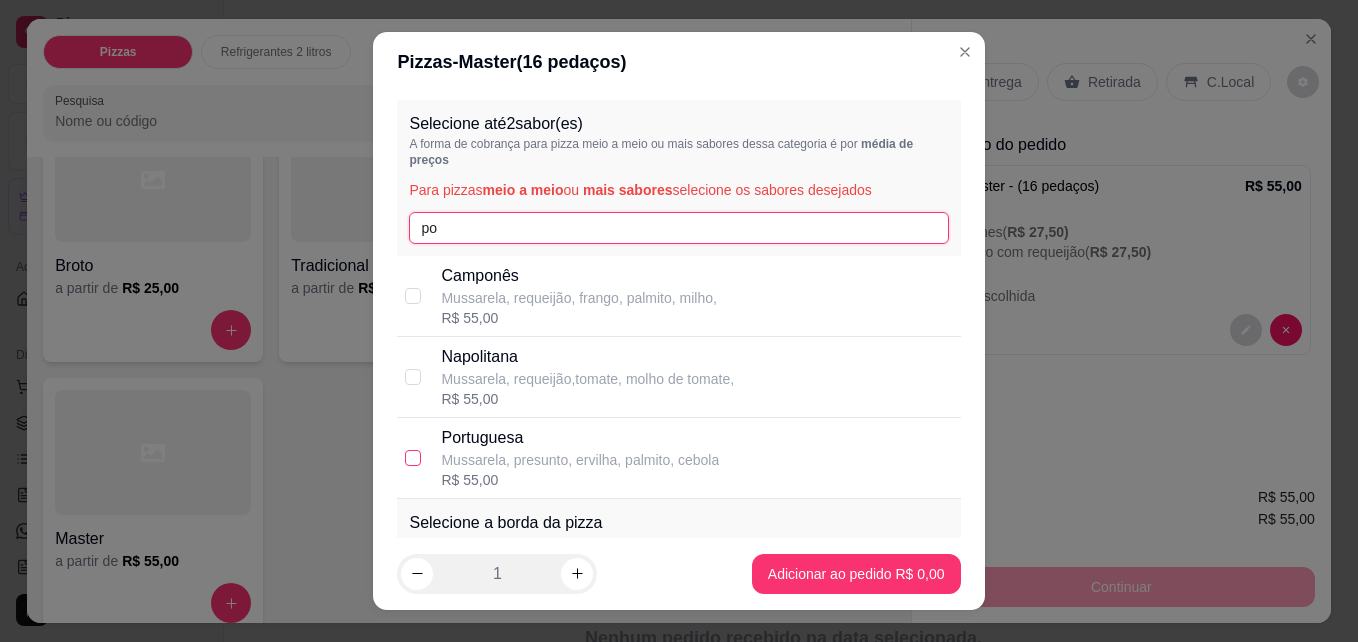 type on "po" 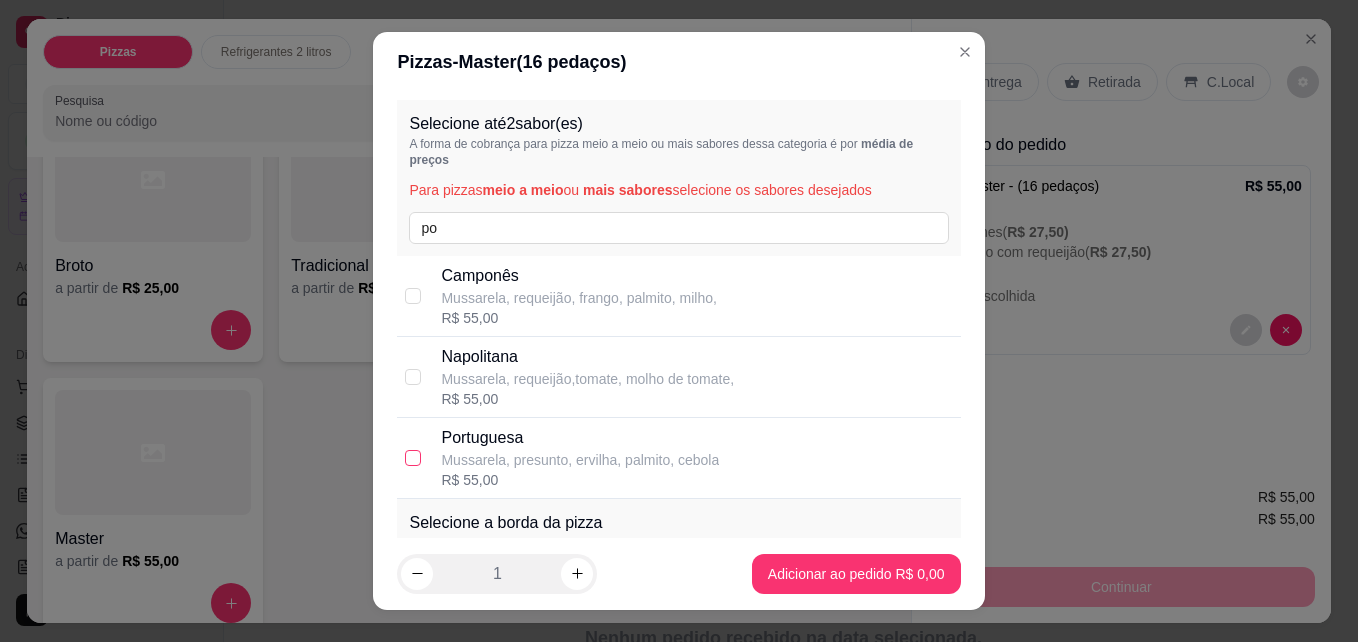 click at bounding box center [413, 458] 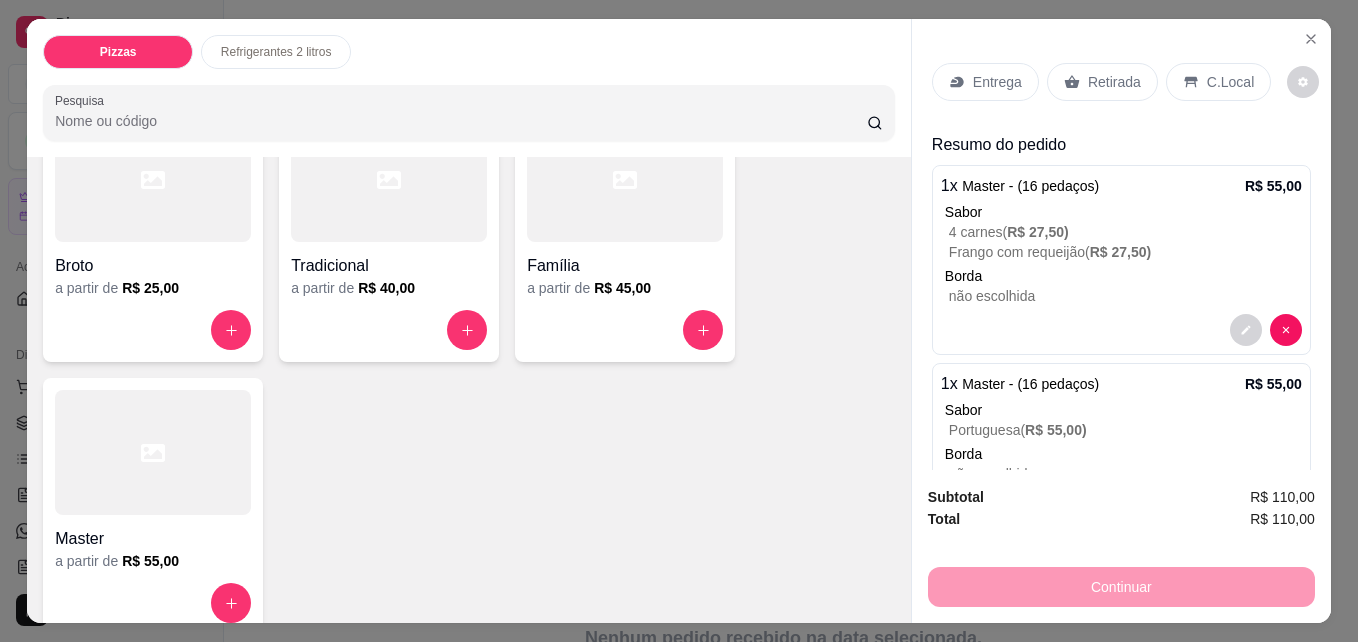 click on "Continuar" at bounding box center (1121, 584) 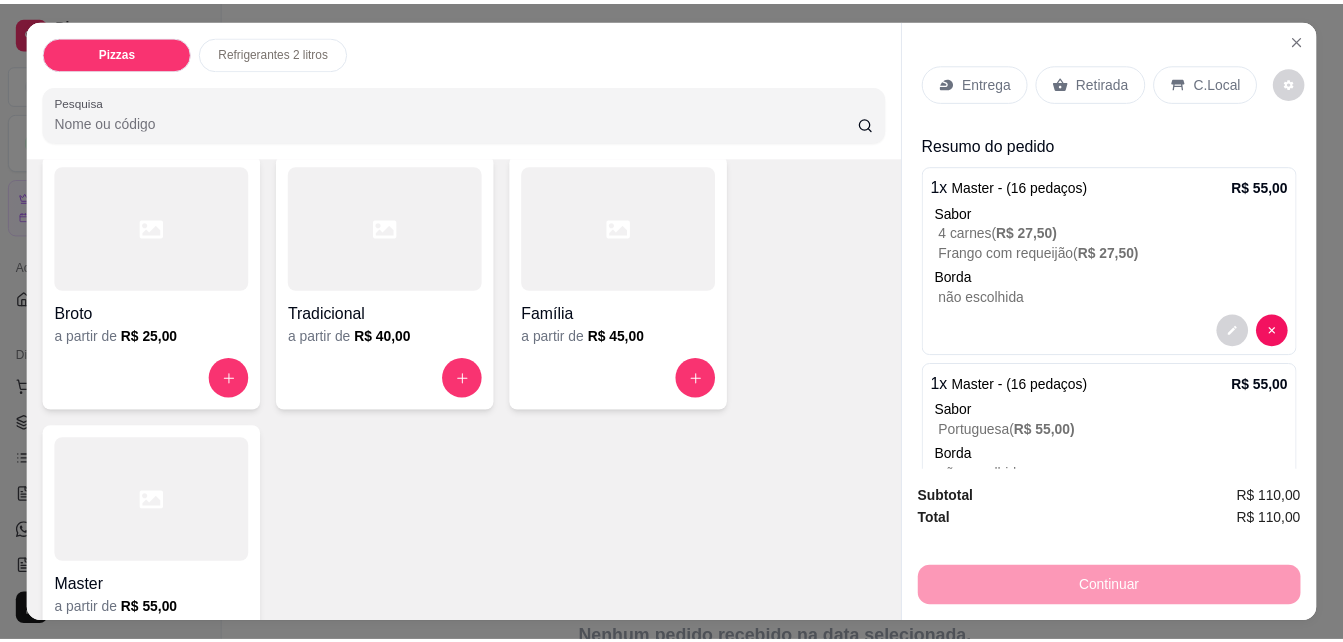 scroll, scrollTop: 172, scrollLeft: 0, axis: vertical 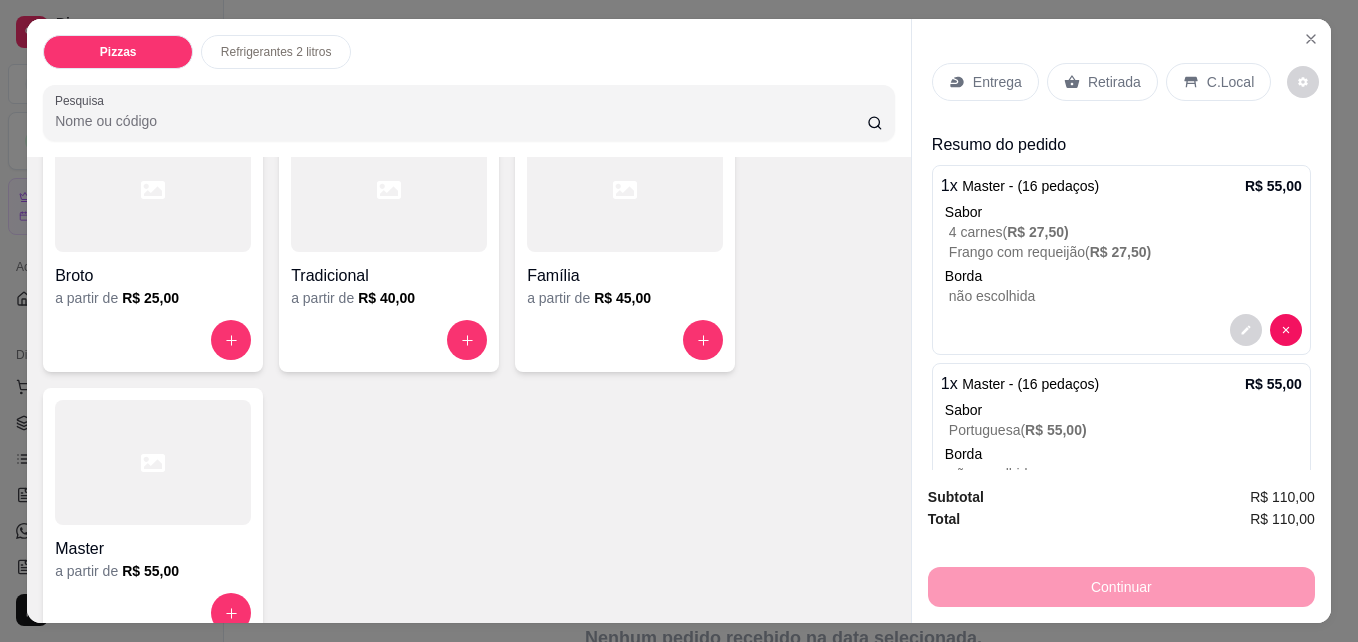 click on "Retirada" at bounding box center (1102, 82) 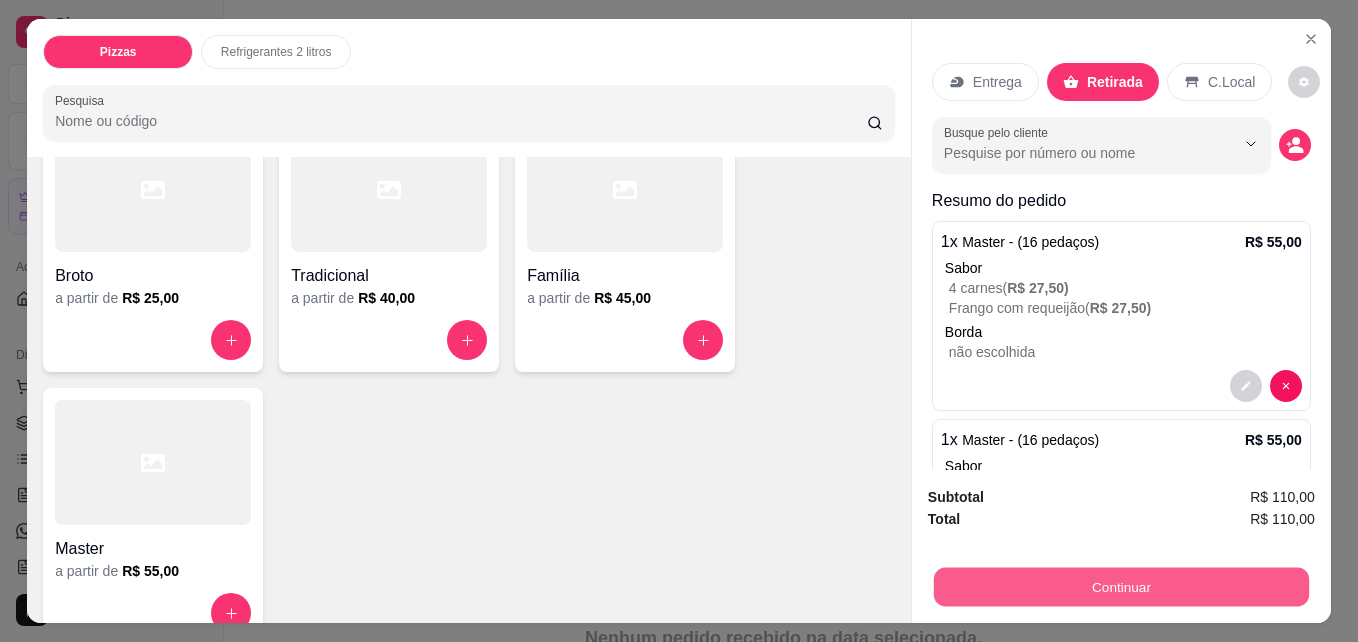 click on "Continuar" at bounding box center (1121, 586) 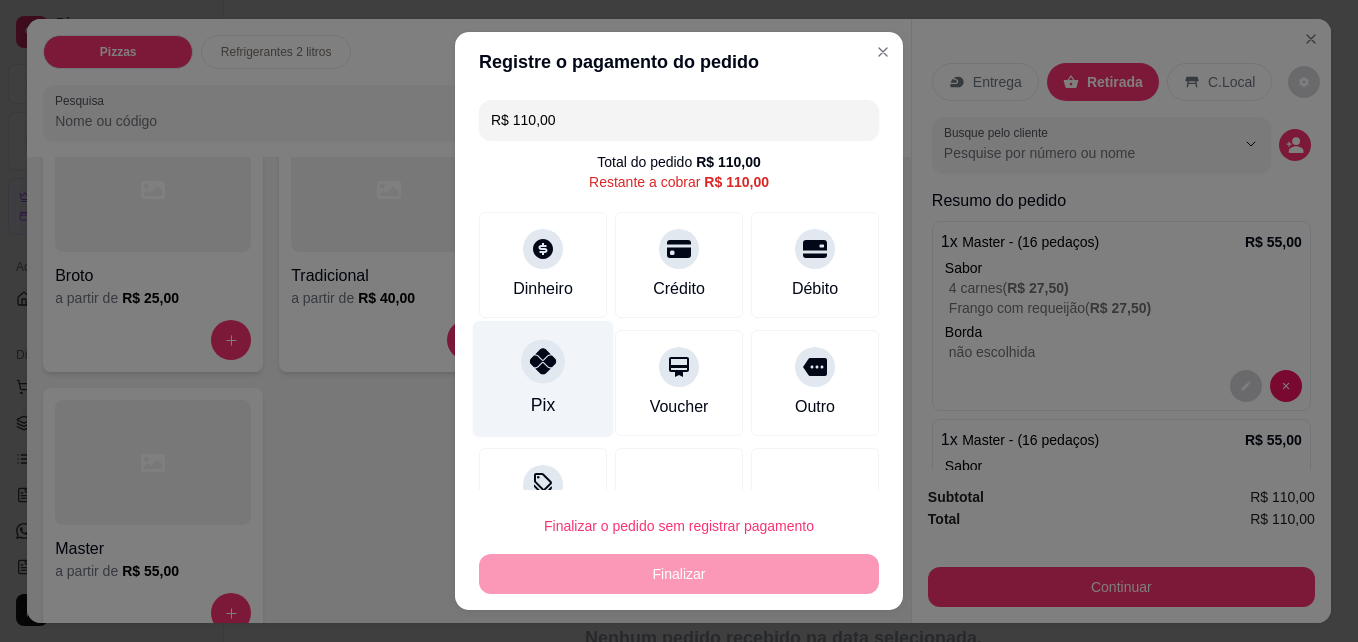 click on "Pix" at bounding box center (543, 379) 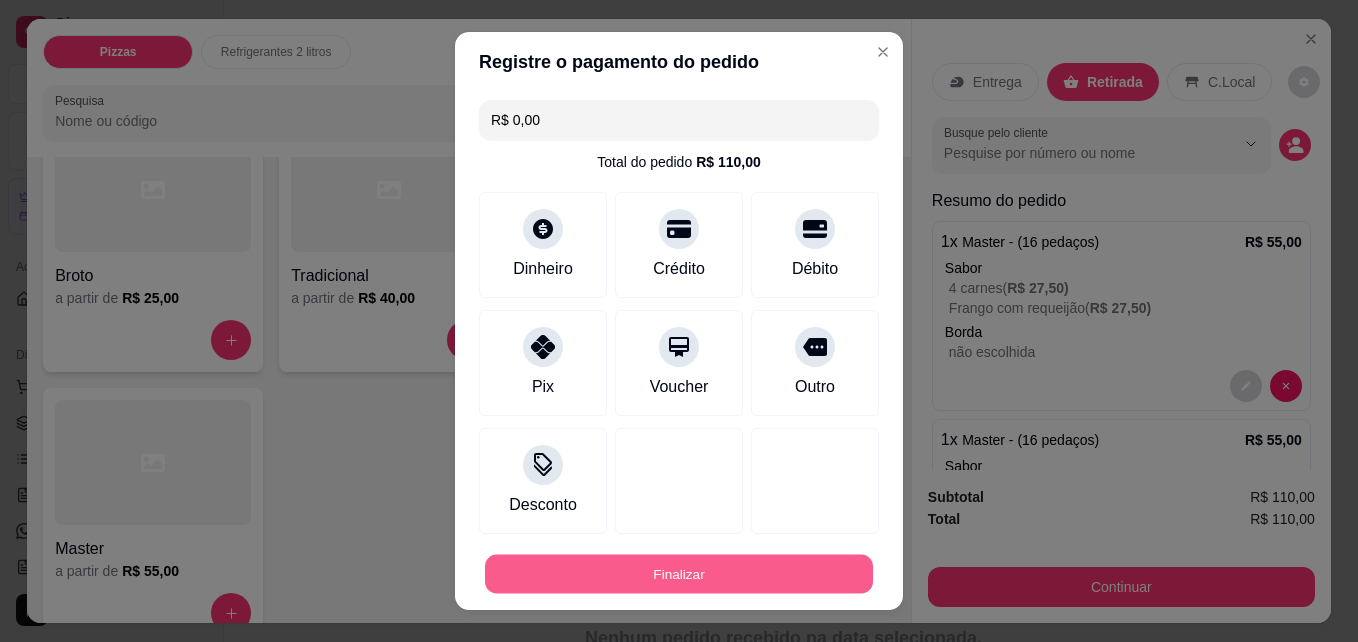 click on "Finalizar" at bounding box center [679, 574] 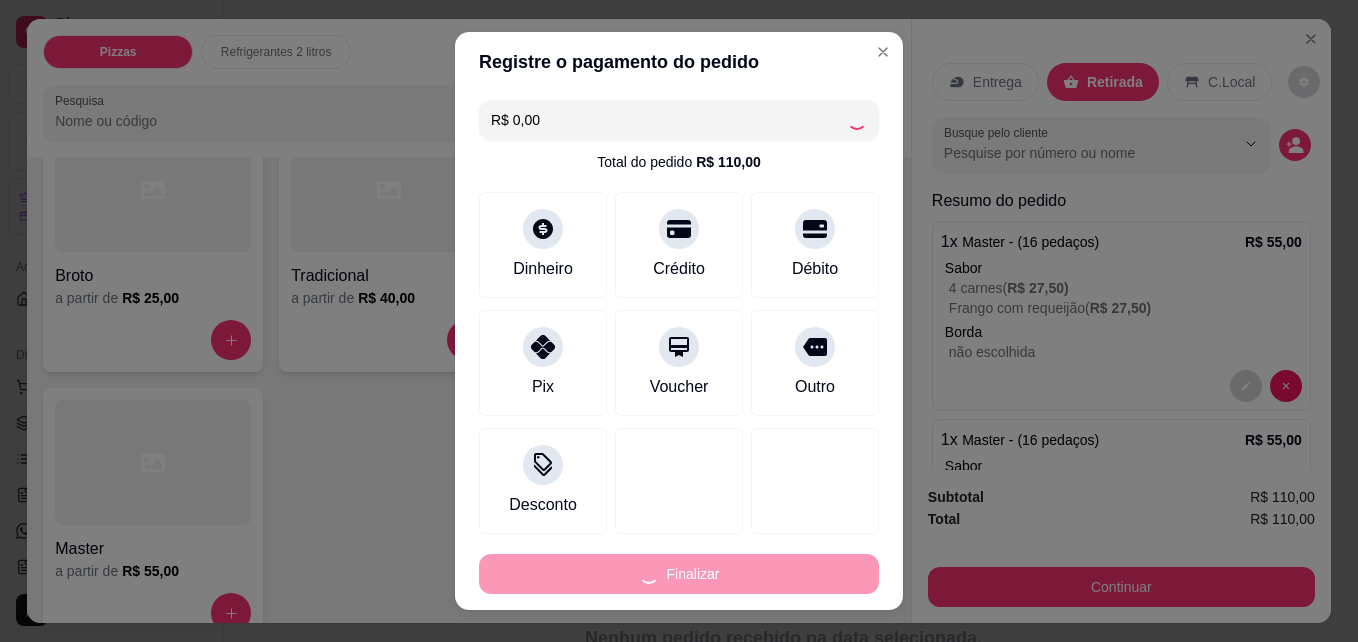 type on "-R$ 110,00" 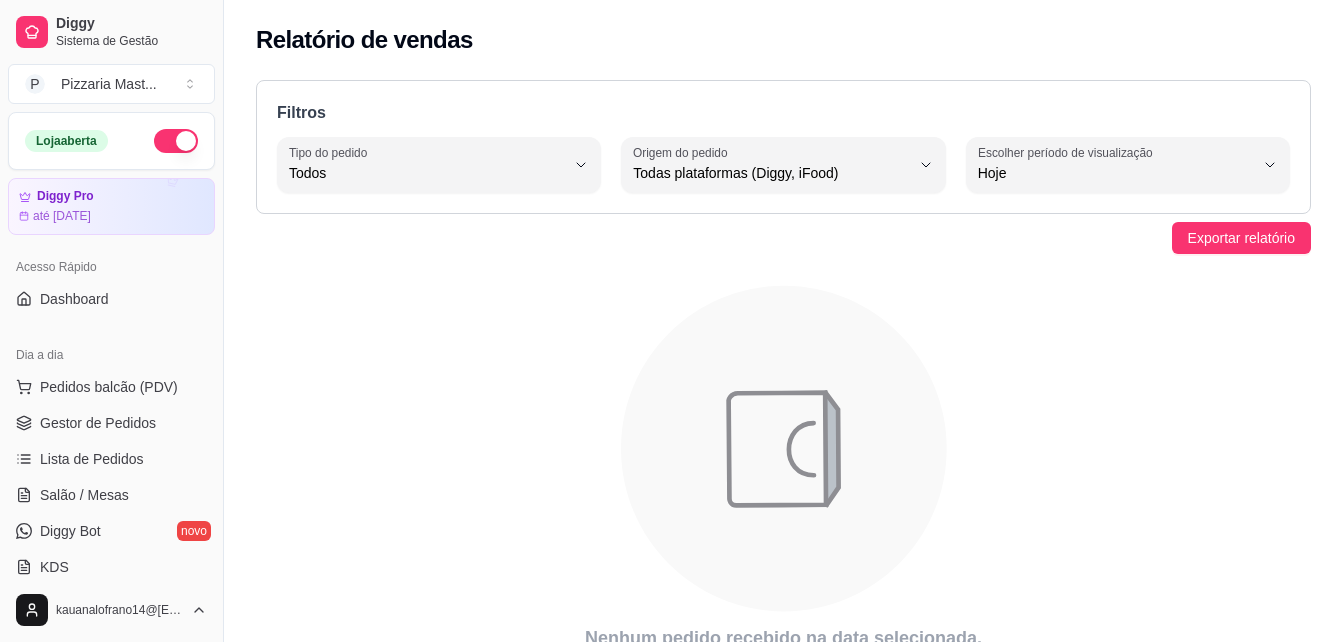 click on "Relatório de vendas" at bounding box center [783, 40] 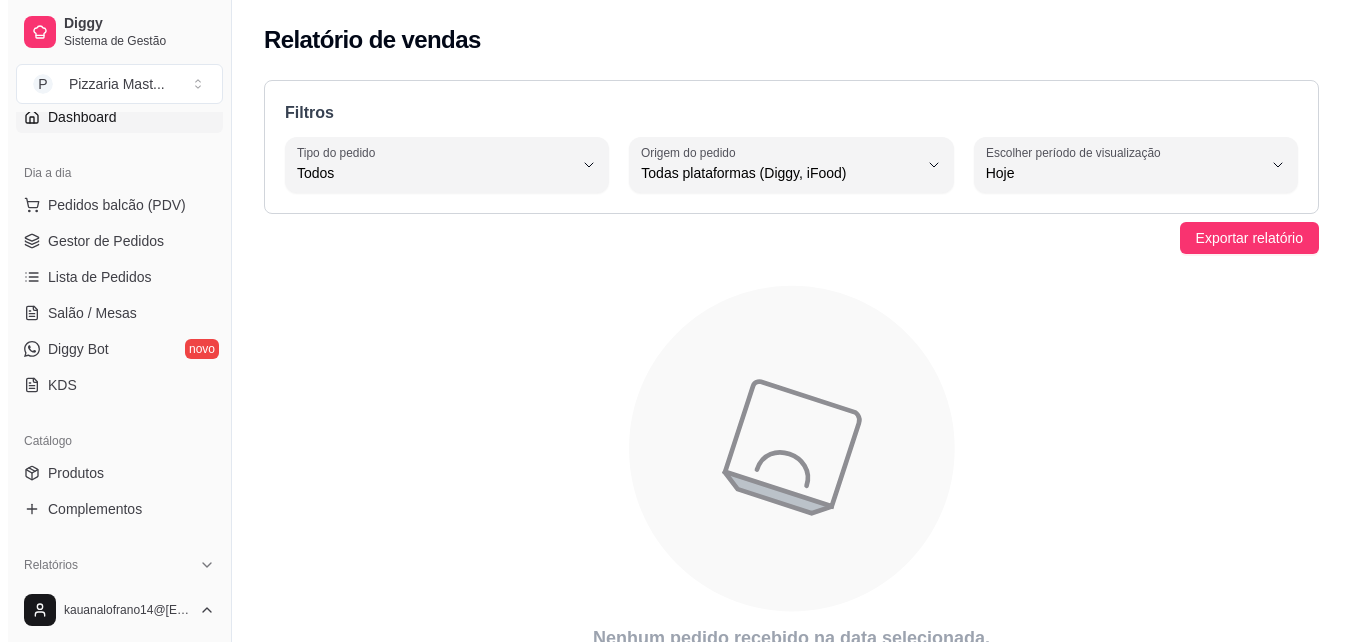 scroll, scrollTop: 183, scrollLeft: 0, axis: vertical 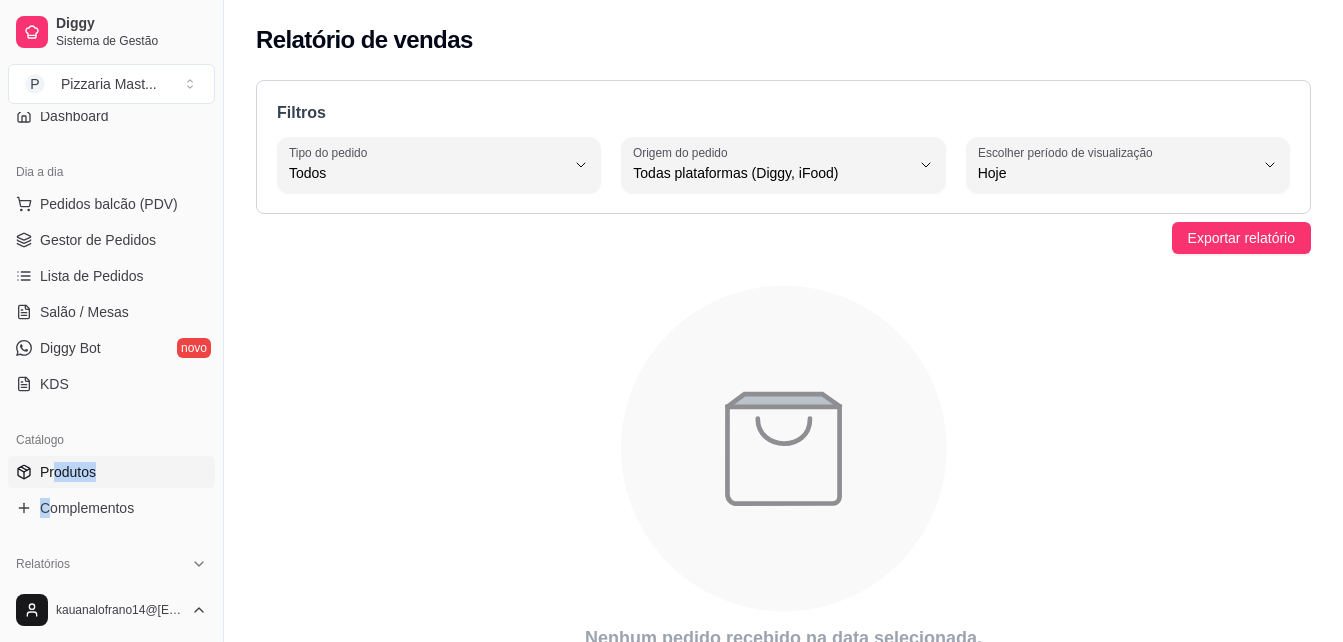 drag, startPoint x: 52, startPoint y: 490, endPoint x: 53, endPoint y: 470, distance: 20.024984 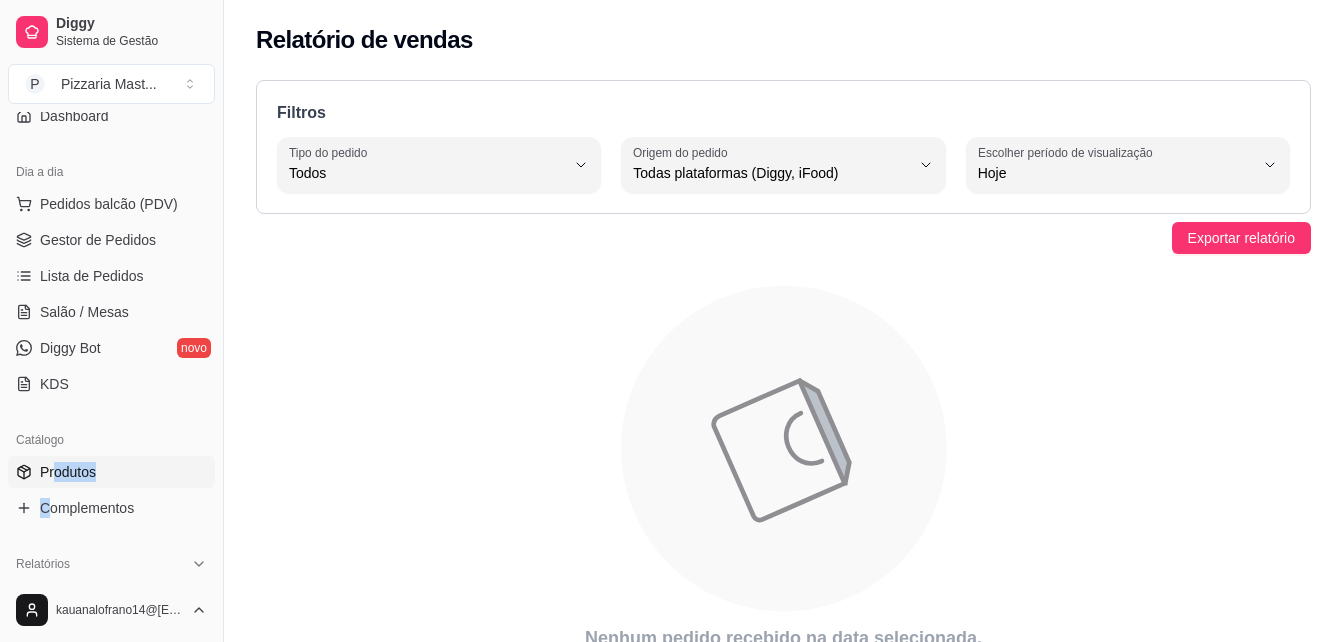 click on "Produtos" at bounding box center [68, 472] 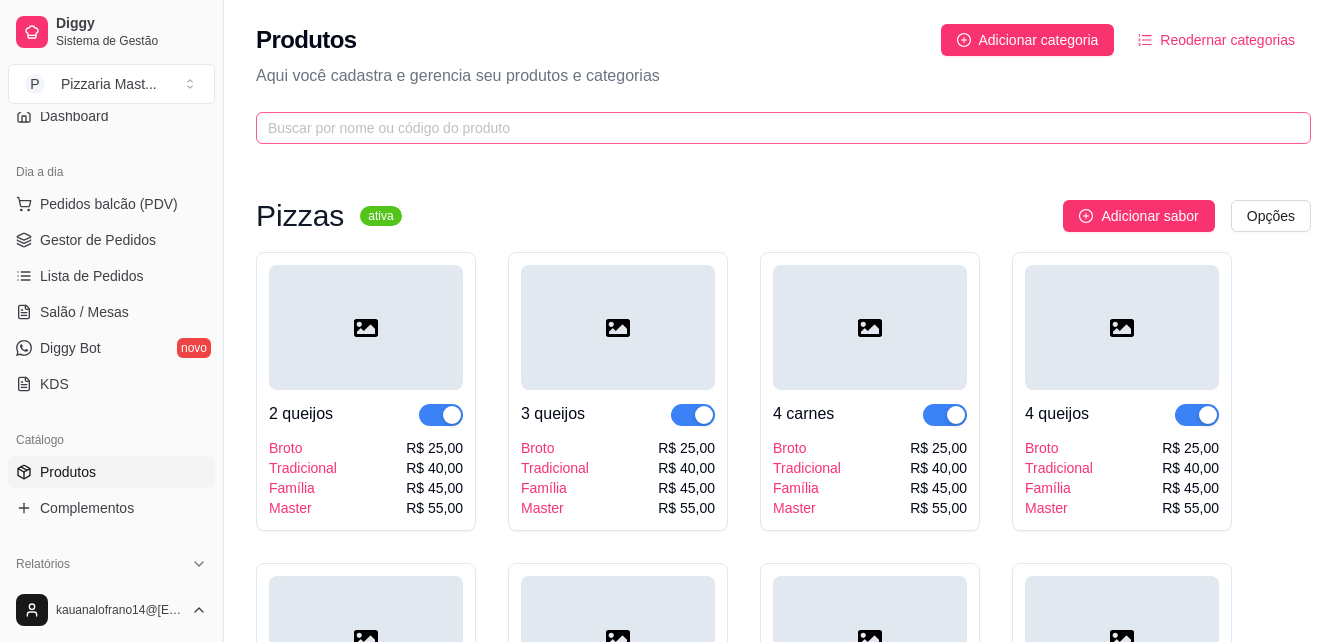 click at bounding box center (783, 128) 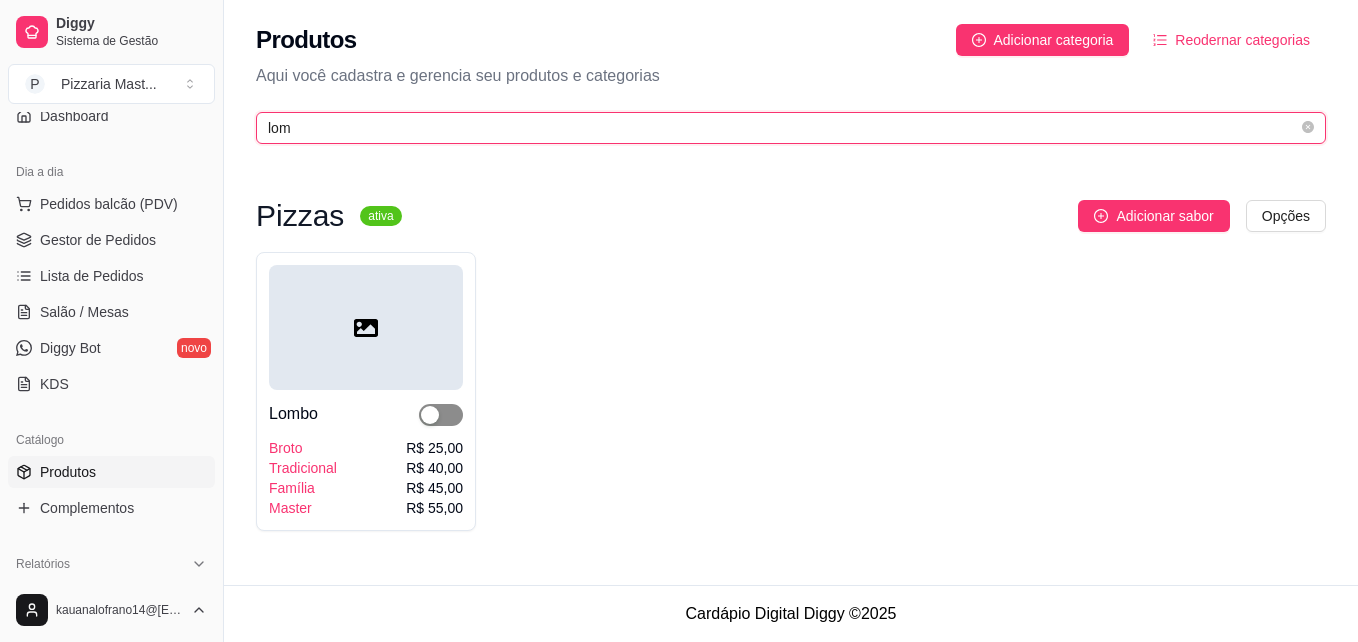 type on "lom" 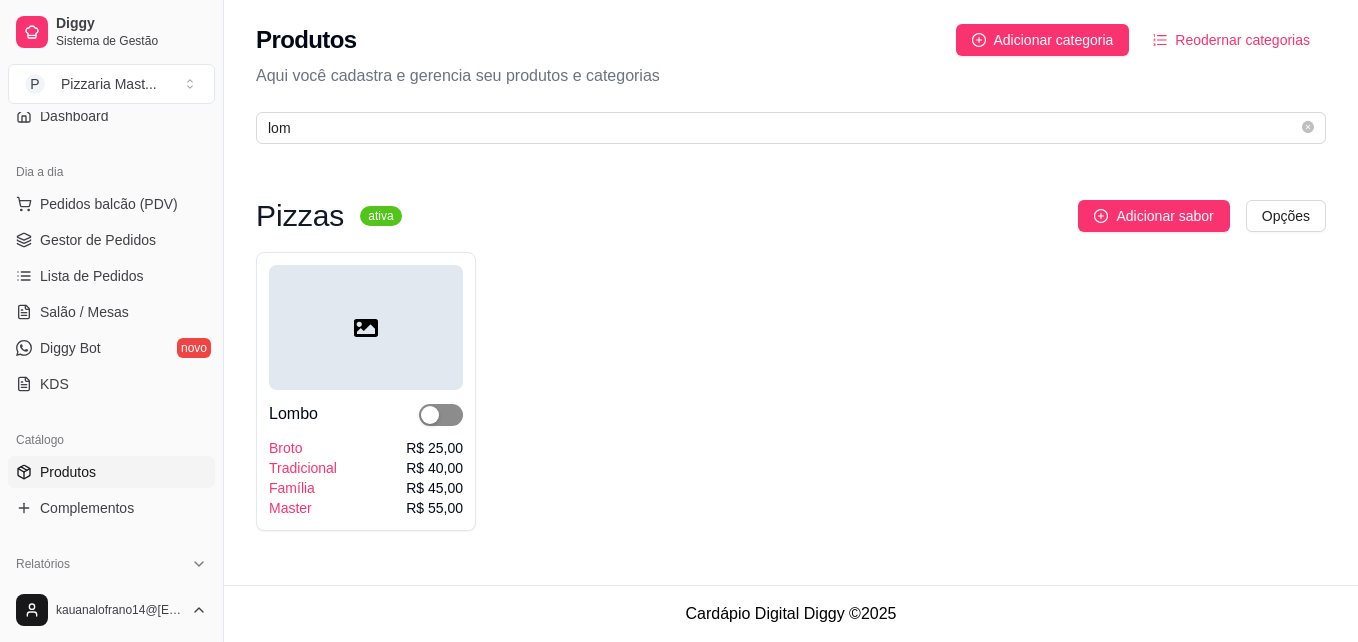 click at bounding box center [430, 415] 